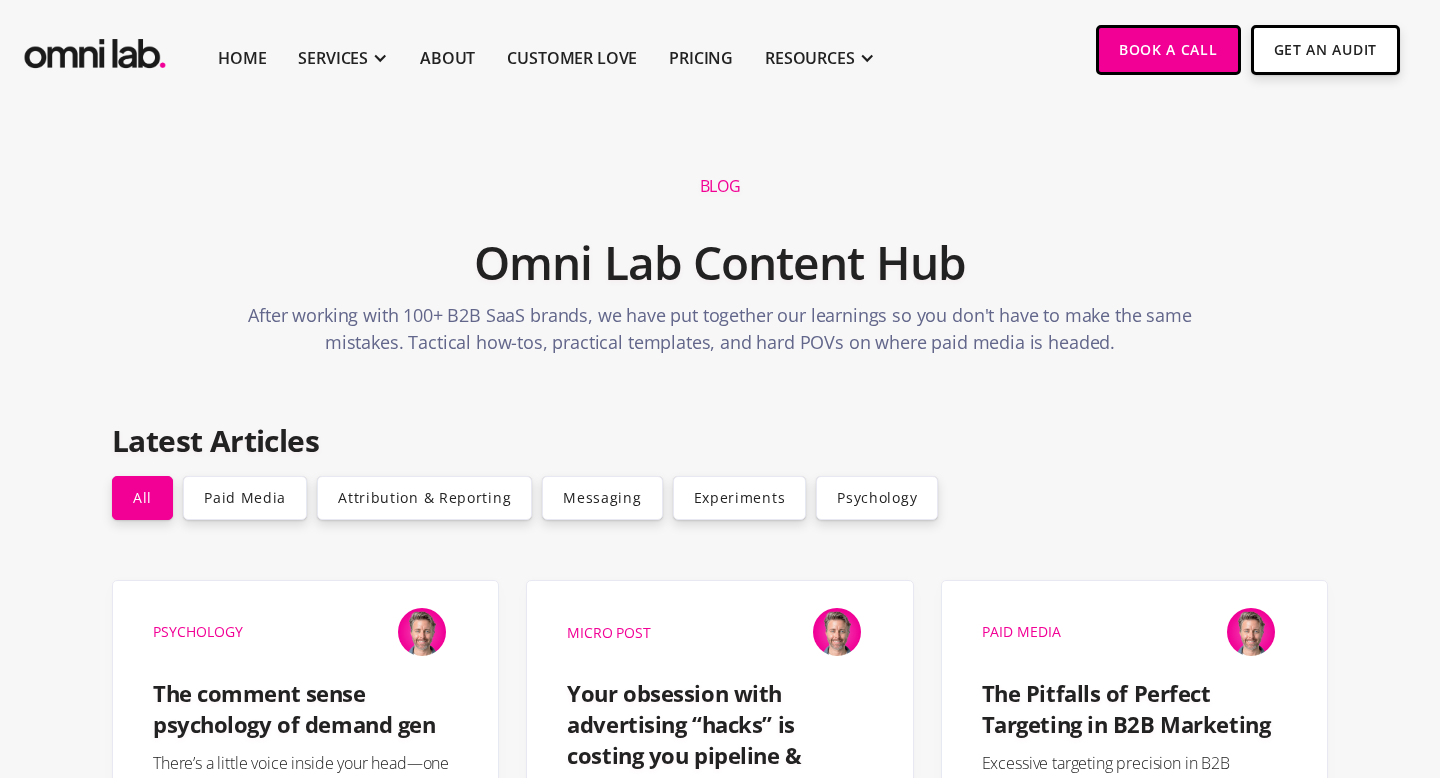 scroll, scrollTop: 0, scrollLeft: 0, axis: both 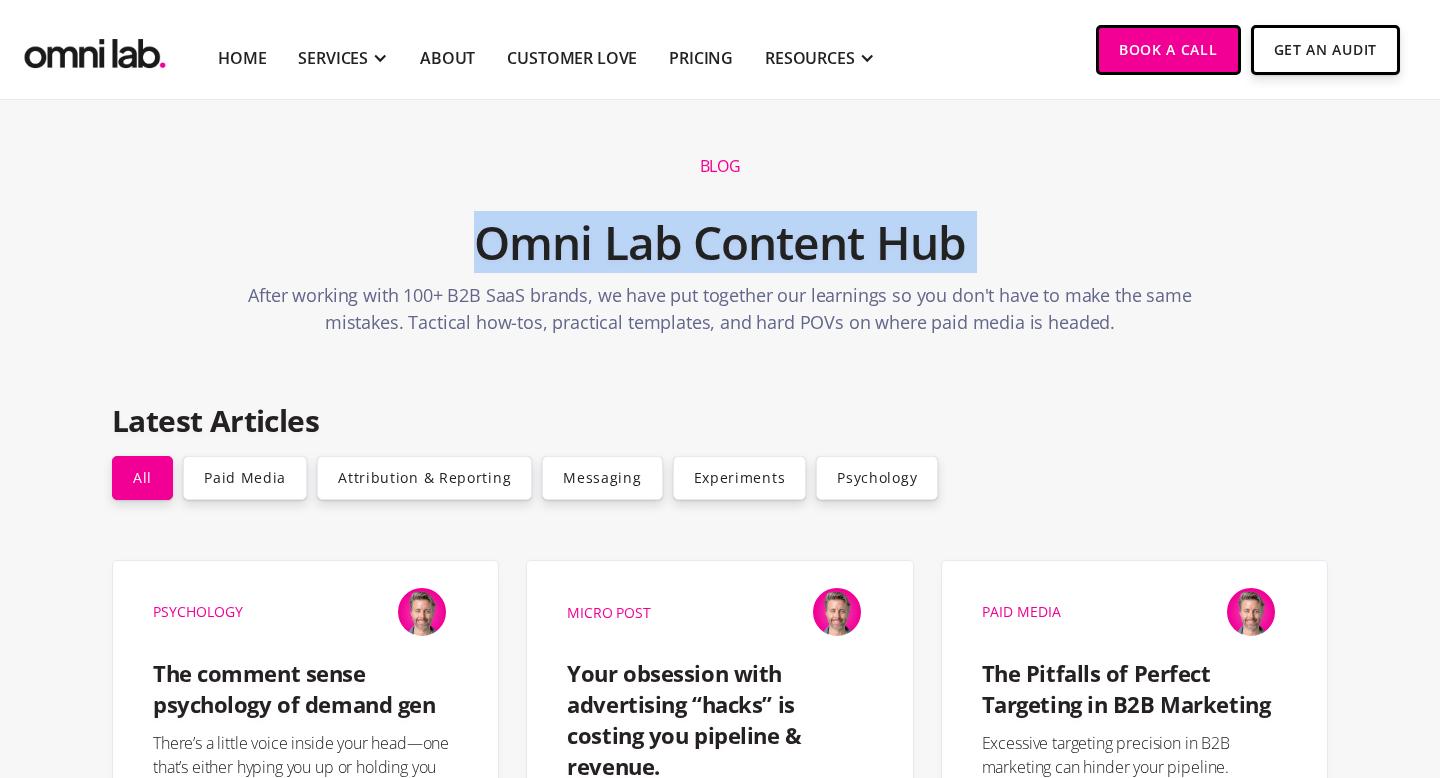 click on "After working with 100+ B2B SaaS brands, we have put together our learnings so you don't have to make the same mistakes.  Tactical how-tos, practical templates, and hard POVs on where paid media is headed." at bounding box center [720, 314] 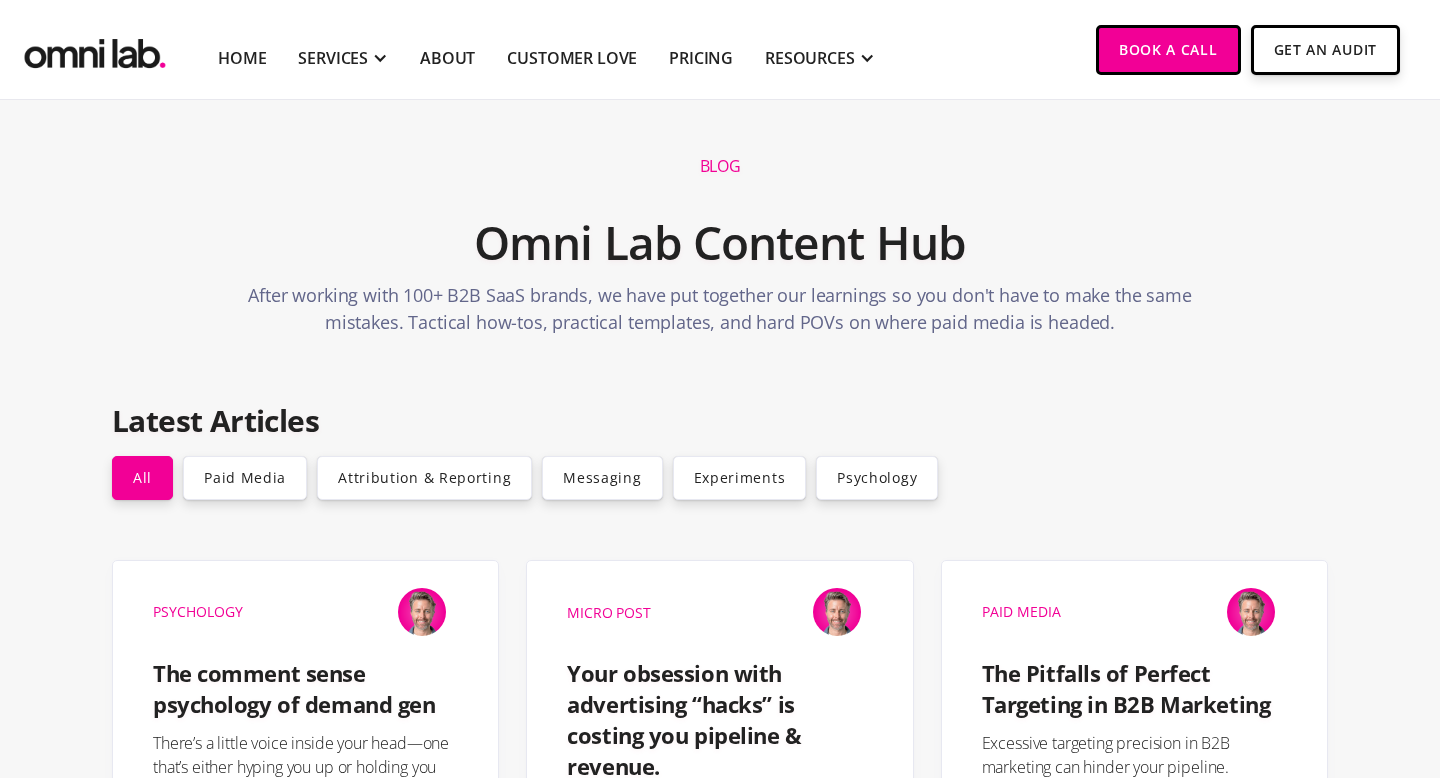 click on "After working with 100+ B2B SaaS brands, we have put together our learnings so you don't have to make the same mistakes.  Tactical how-tos, practical templates, and hard POVs on where paid media is headed." at bounding box center [720, 314] 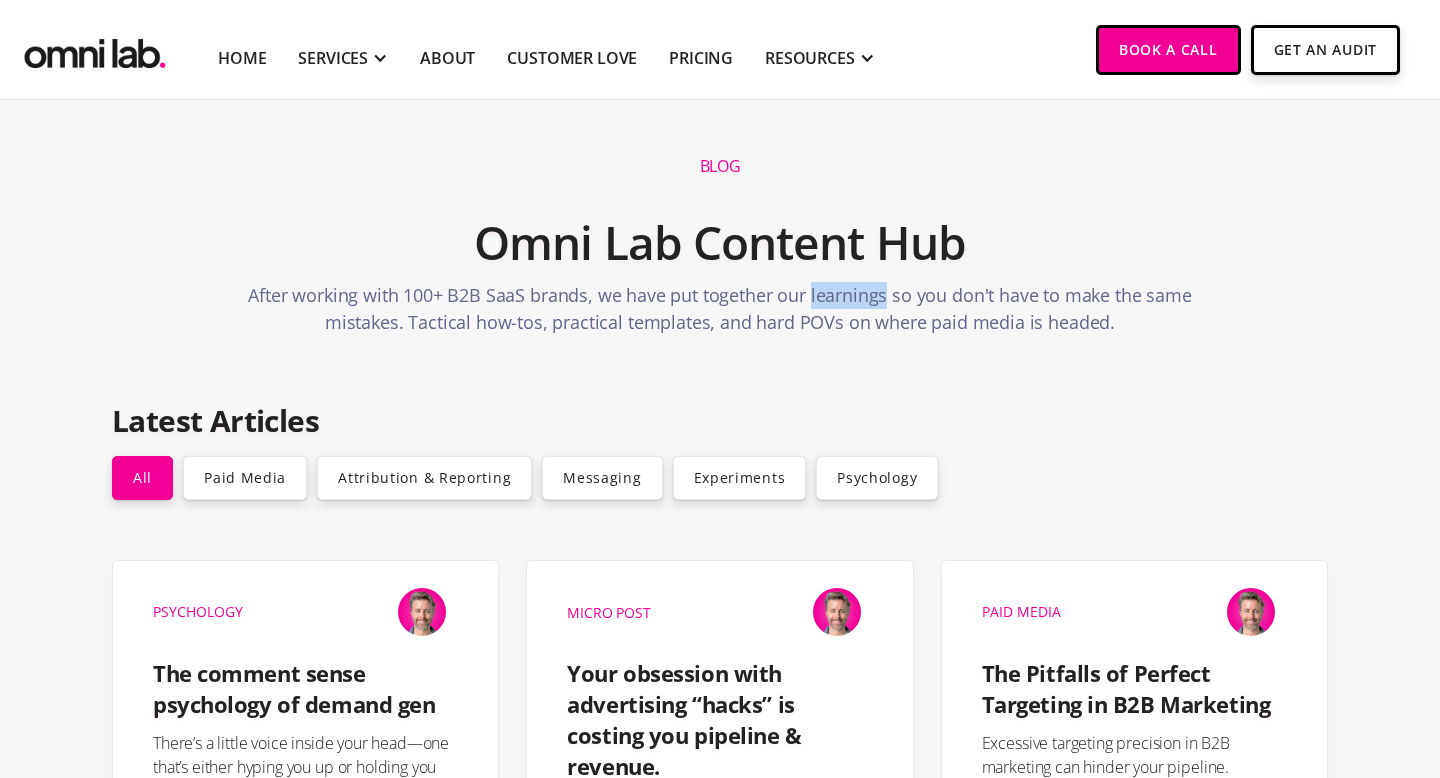 click on "Omni Lab Content Hub" at bounding box center [720, 243] 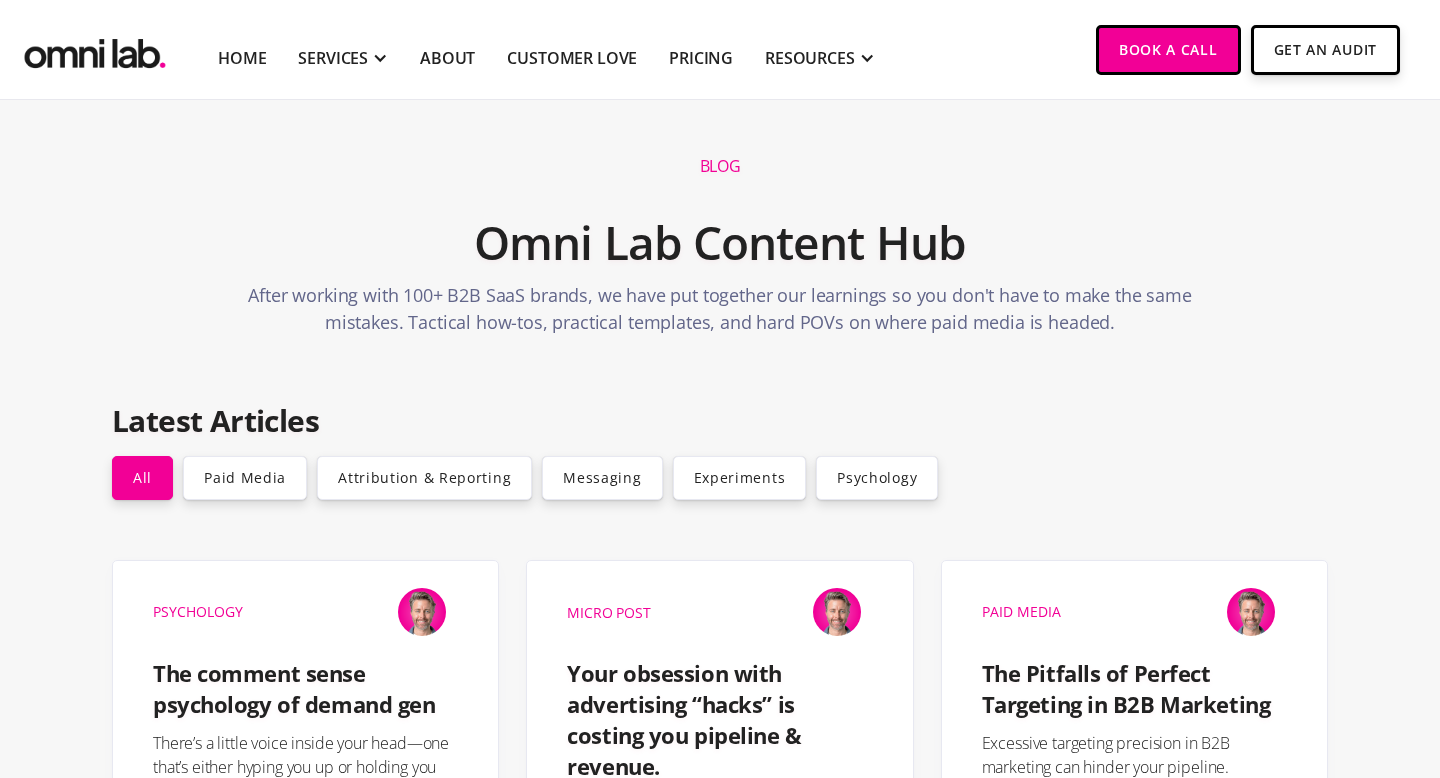 click on "Omni Lab Content Hub" at bounding box center [720, 243] 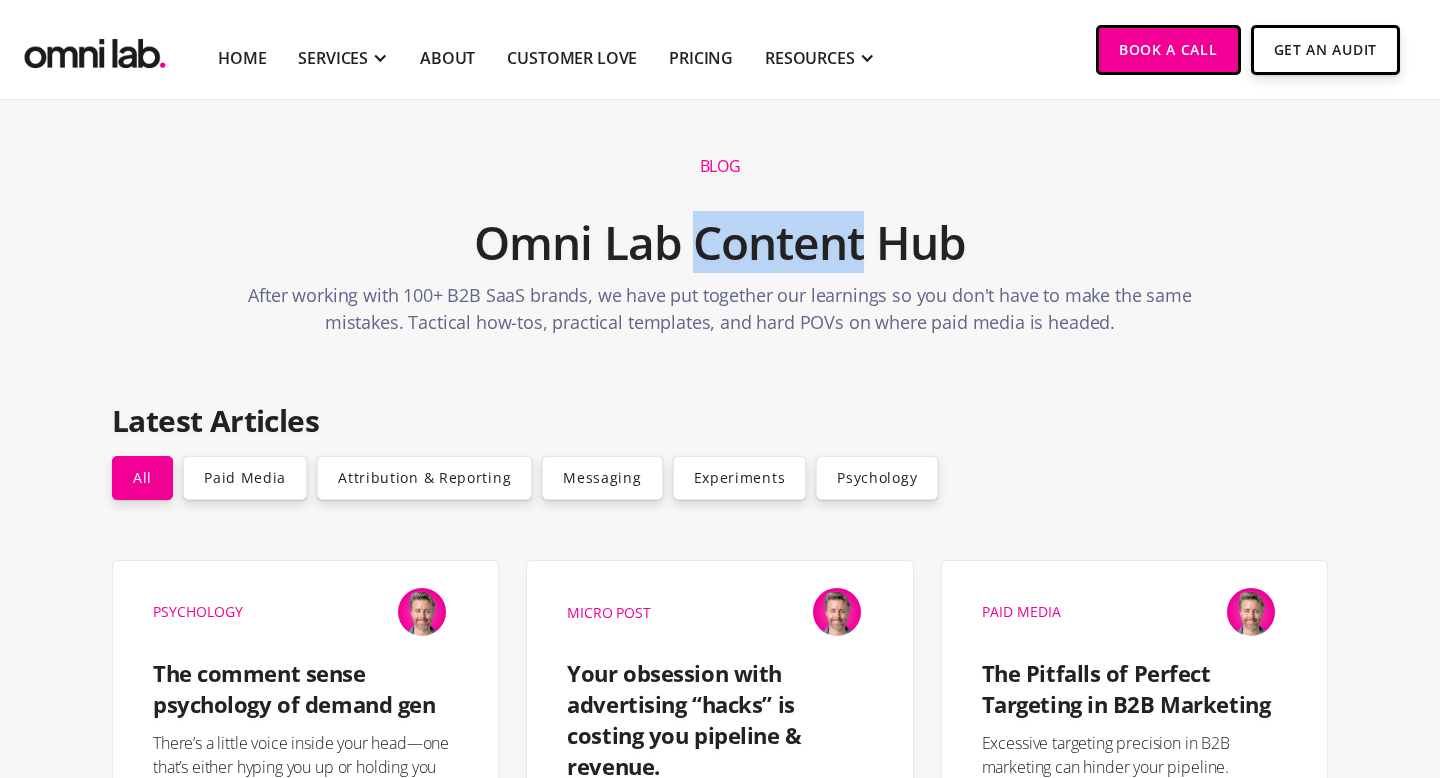 click on "Omni Lab Content Hub" at bounding box center (720, 243) 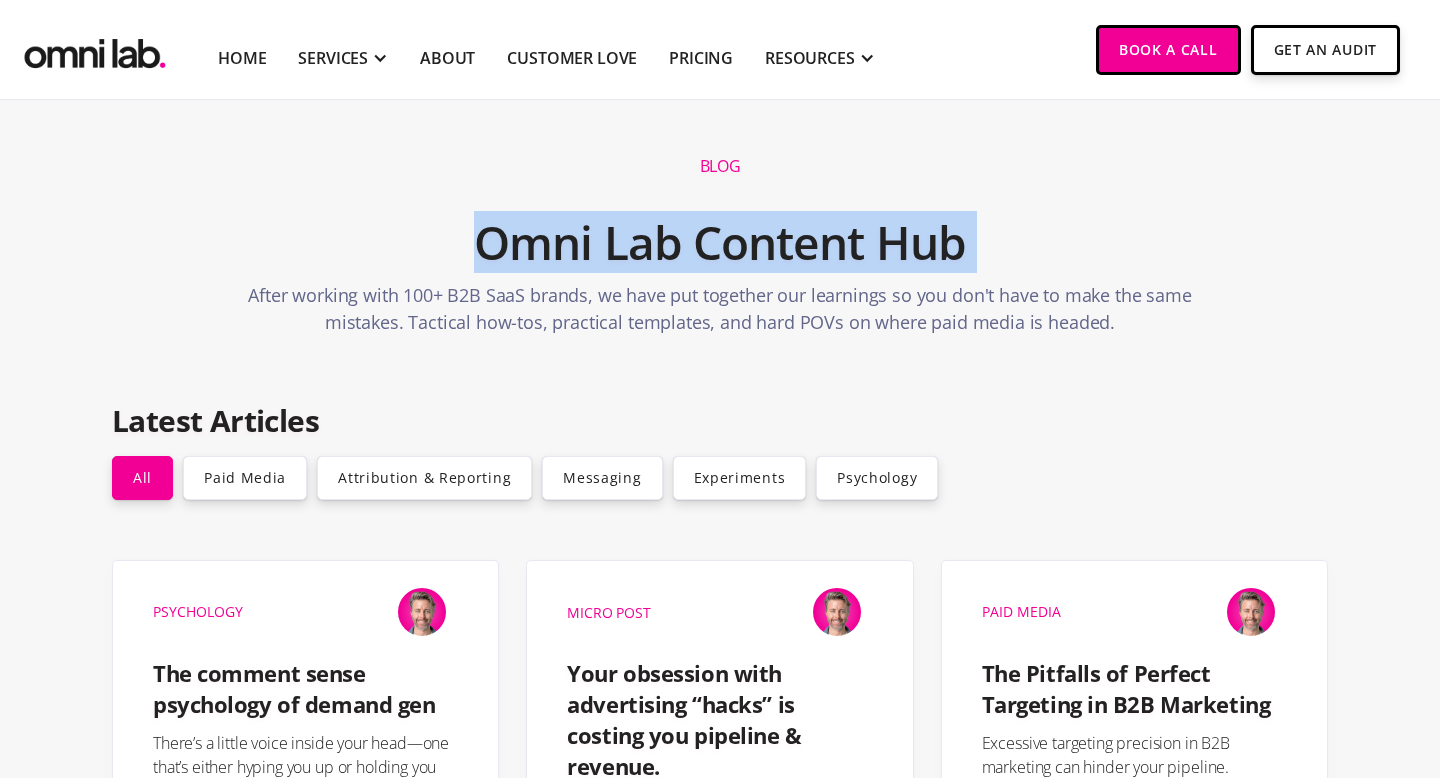 click on "Omni Lab Content Hub" at bounding box center [720, 243] 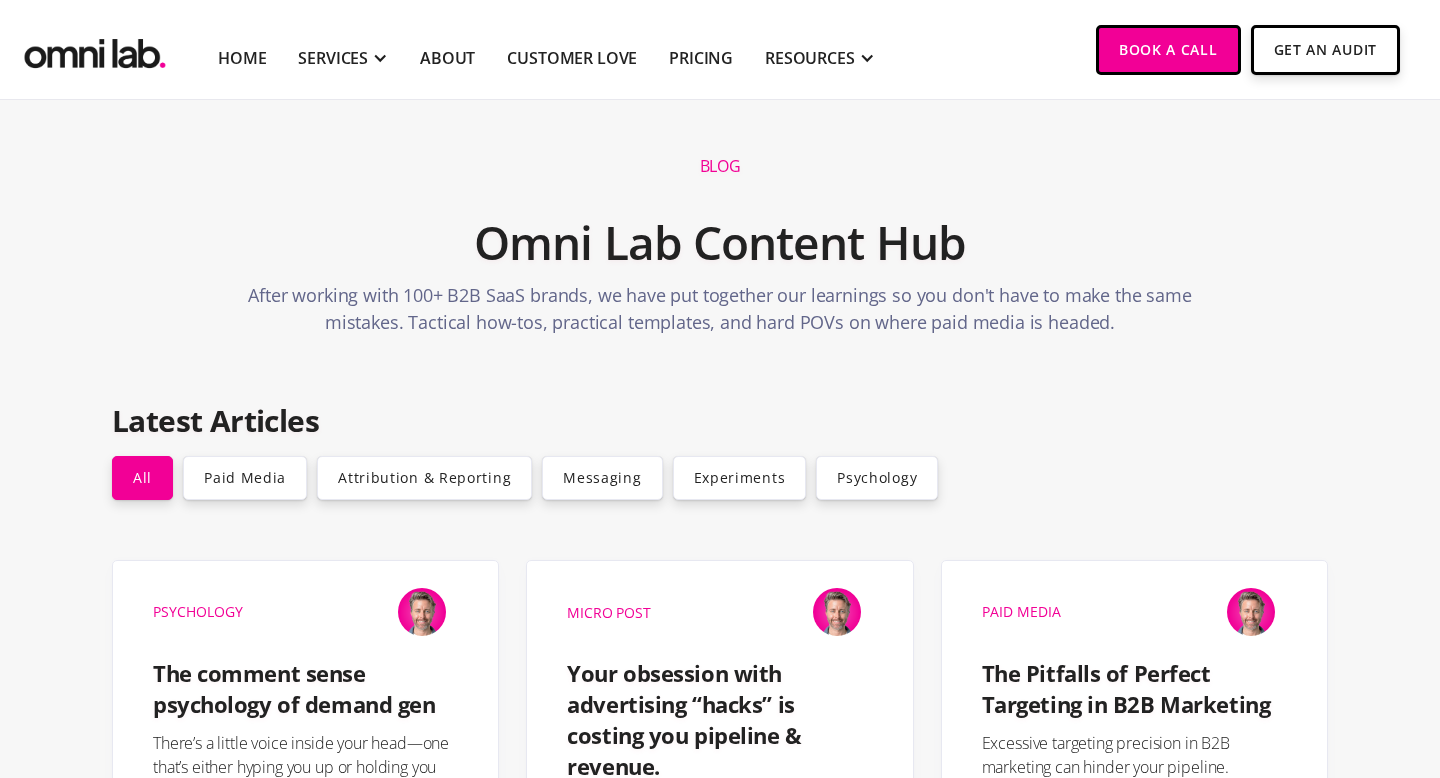 click on "Omni Lab Content Hub" at bounding box center [720, 243] 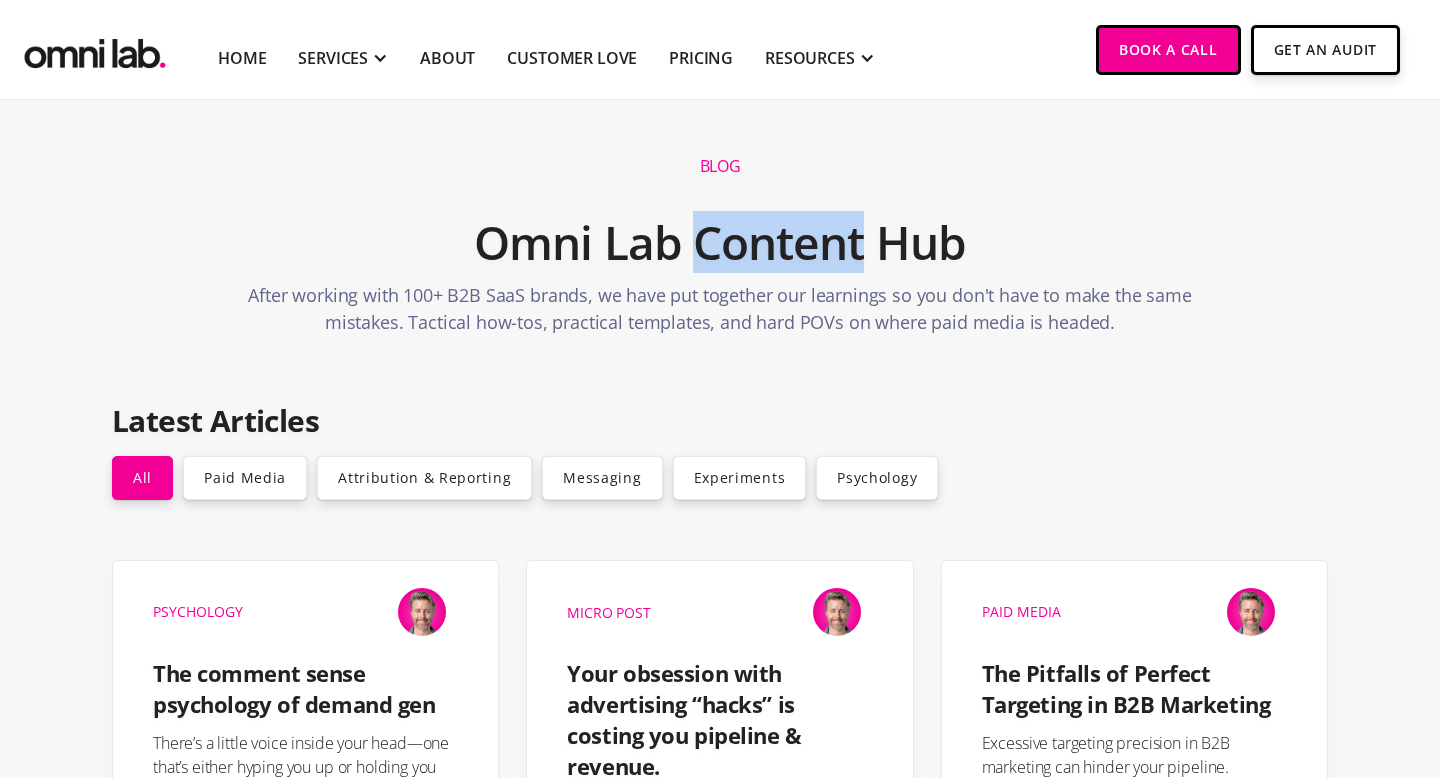 click on "Omni Lab Content Hub" at bounding box center (720, 243) 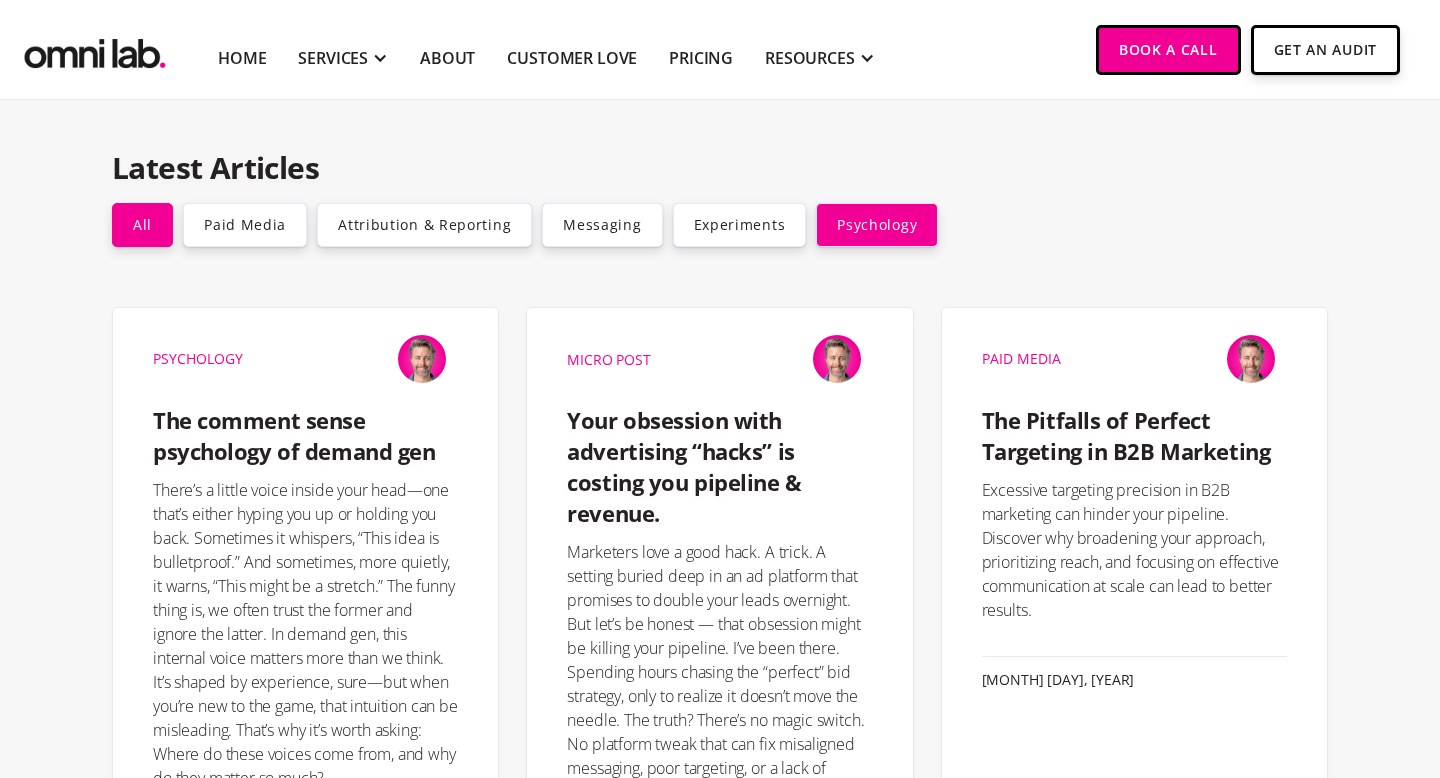 scroll, scrollTop: 258, scrollLeft: 0, axis: vertical 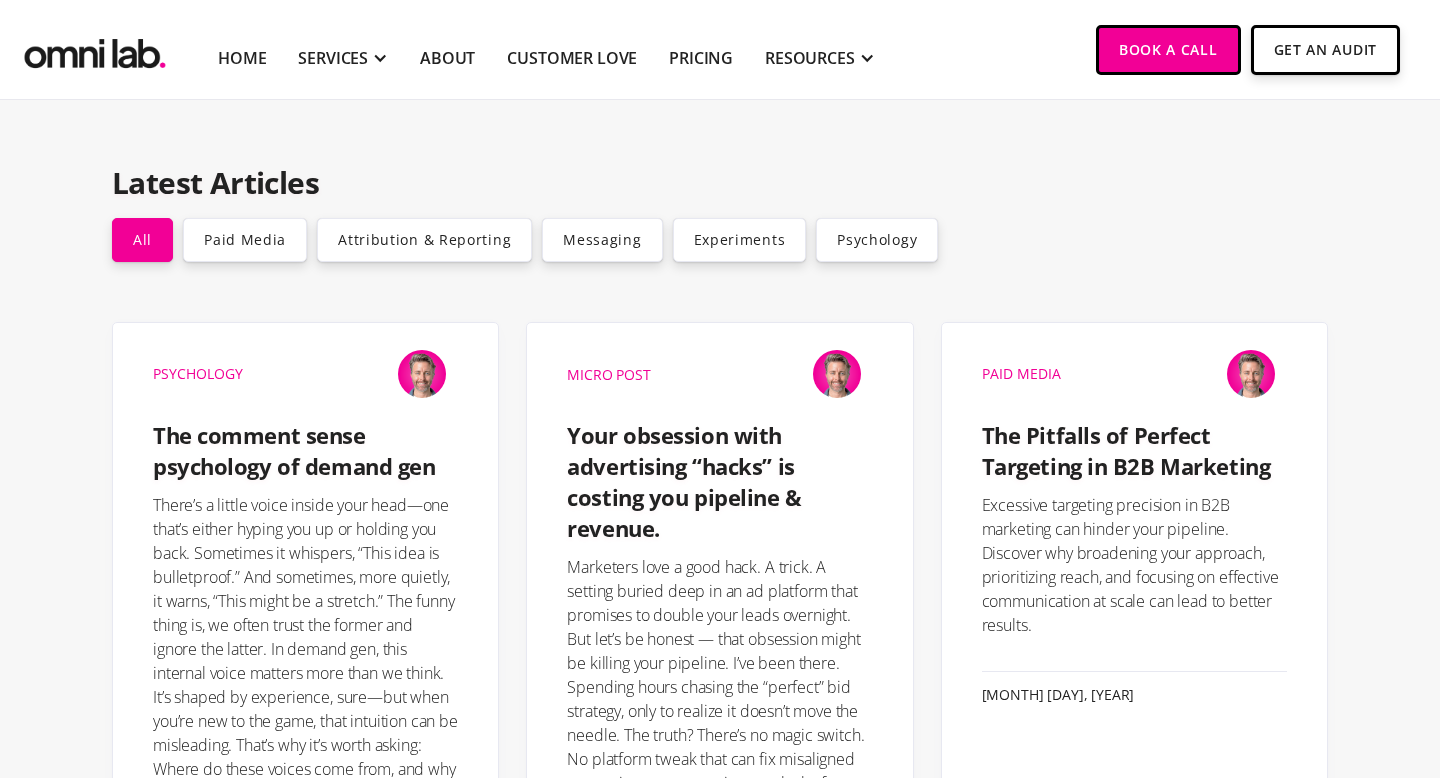 click on "Latest Articles" at bounding box center (720, 183) 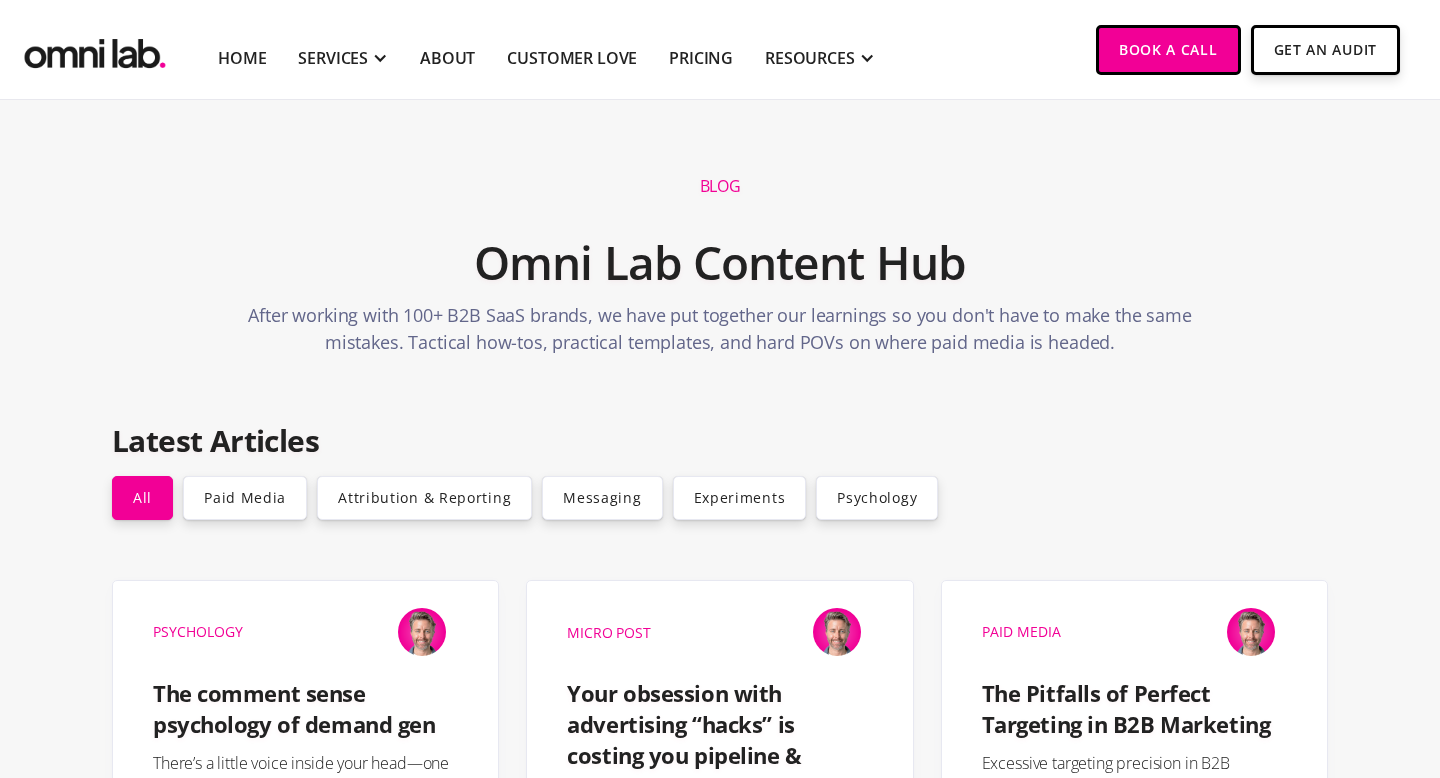 scroll, scrollTop: 1074, scrollLeft: 0, axis: vertical 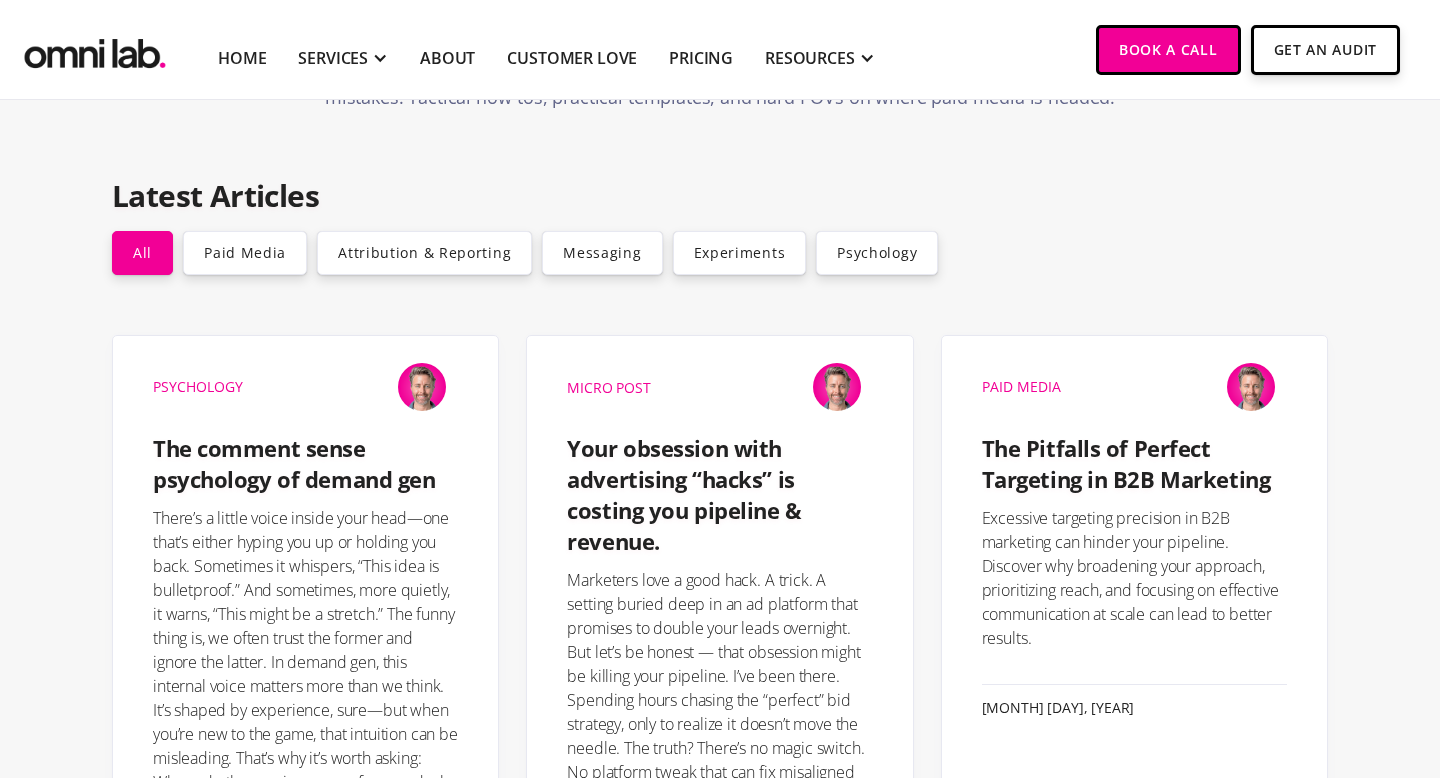 click on "Blog Omni Lab Content Hub After working with 100+ B2B SaaS brands, we have put together our learnings so you don't have to make the same mistakes.  Tactical how-tos, practical templates, and hard POVs on where paid media is headed." at bounding box center [720, 8] 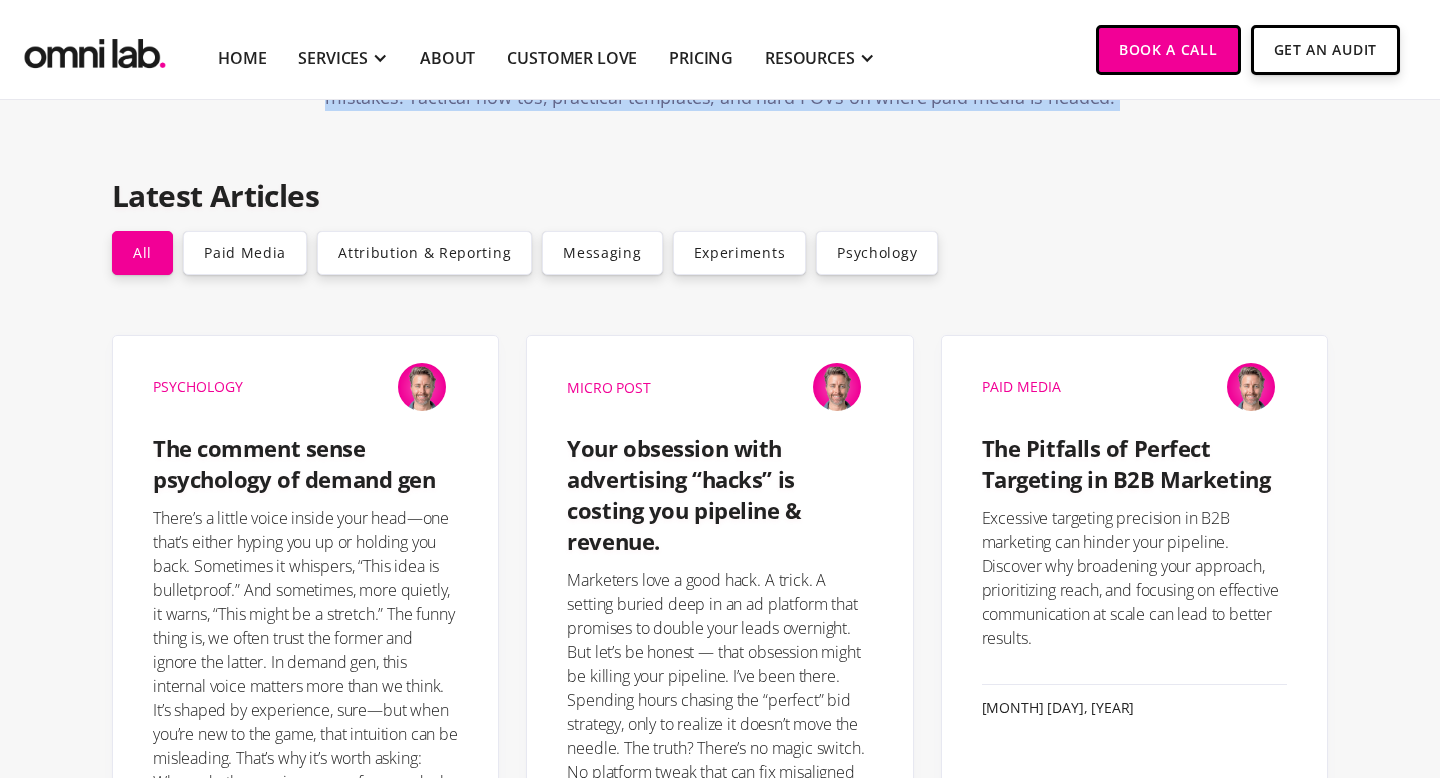 click on "Blog Omni Lab Content Hub After working with 100+ B2B SaaS brands, we have put together our learnings so you don't have to make the same mistakes.  Tactical how-tos, practical templates, and hard POVs on where paid media is headed." at bounding box center [720, 8] 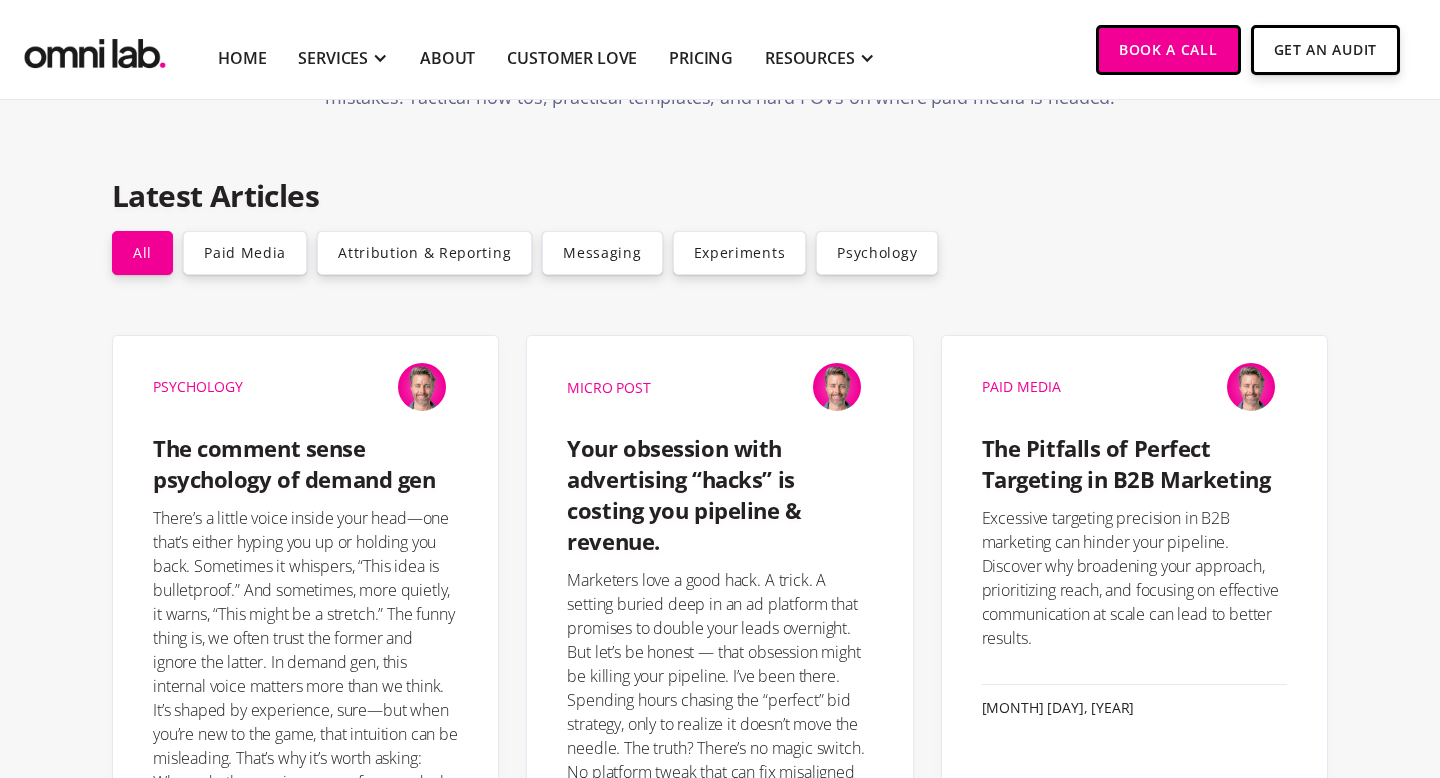click on "Blog Omni Lab Content Hub After working with 100+ B2B SaaS brands, we have put together our learnings so you don't have to make the same mistakes.  Tactical how-tos, practical templates, and hard POVs on where paid media is headed." at bounding box center (720, 8) 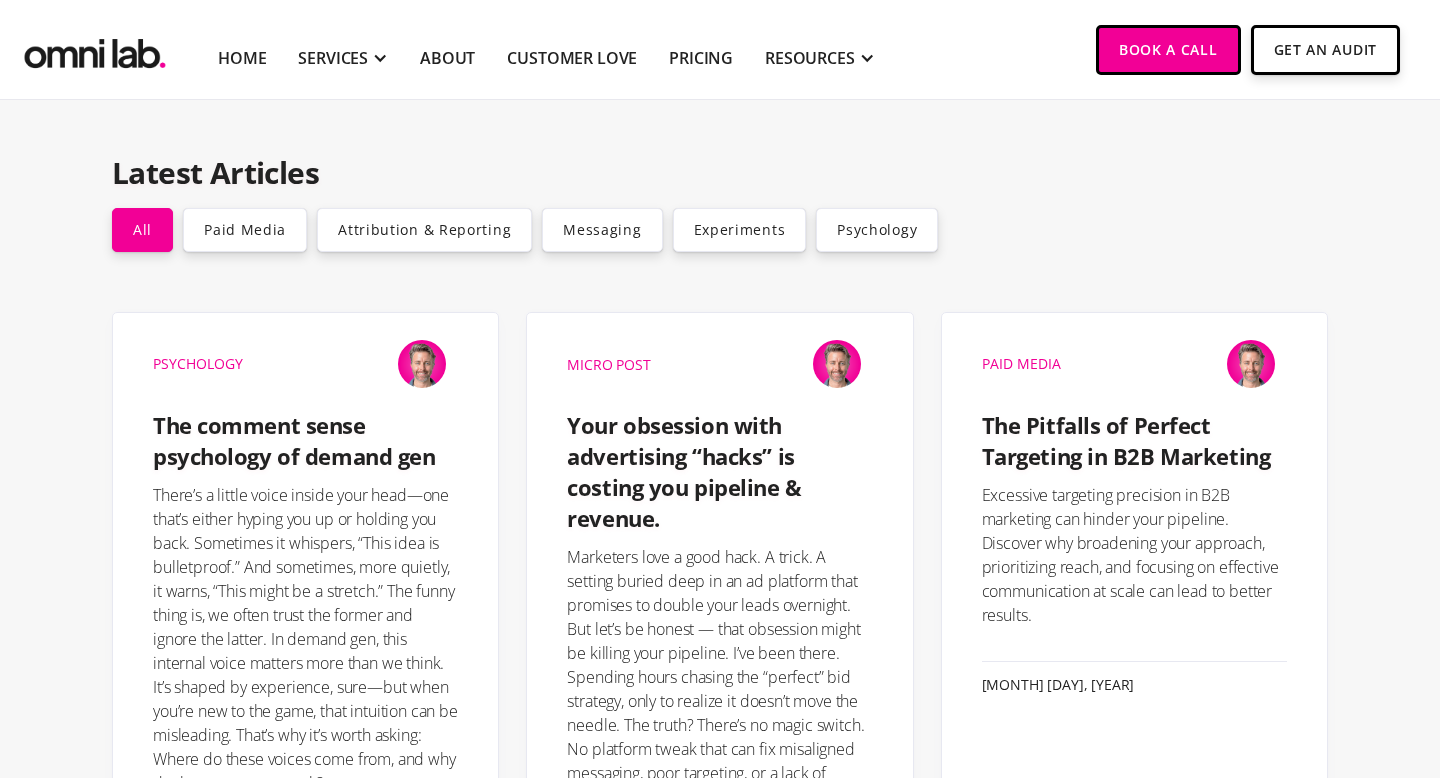 scroll, scrollTop: 270, scrollLeft: 0, axis: vertical 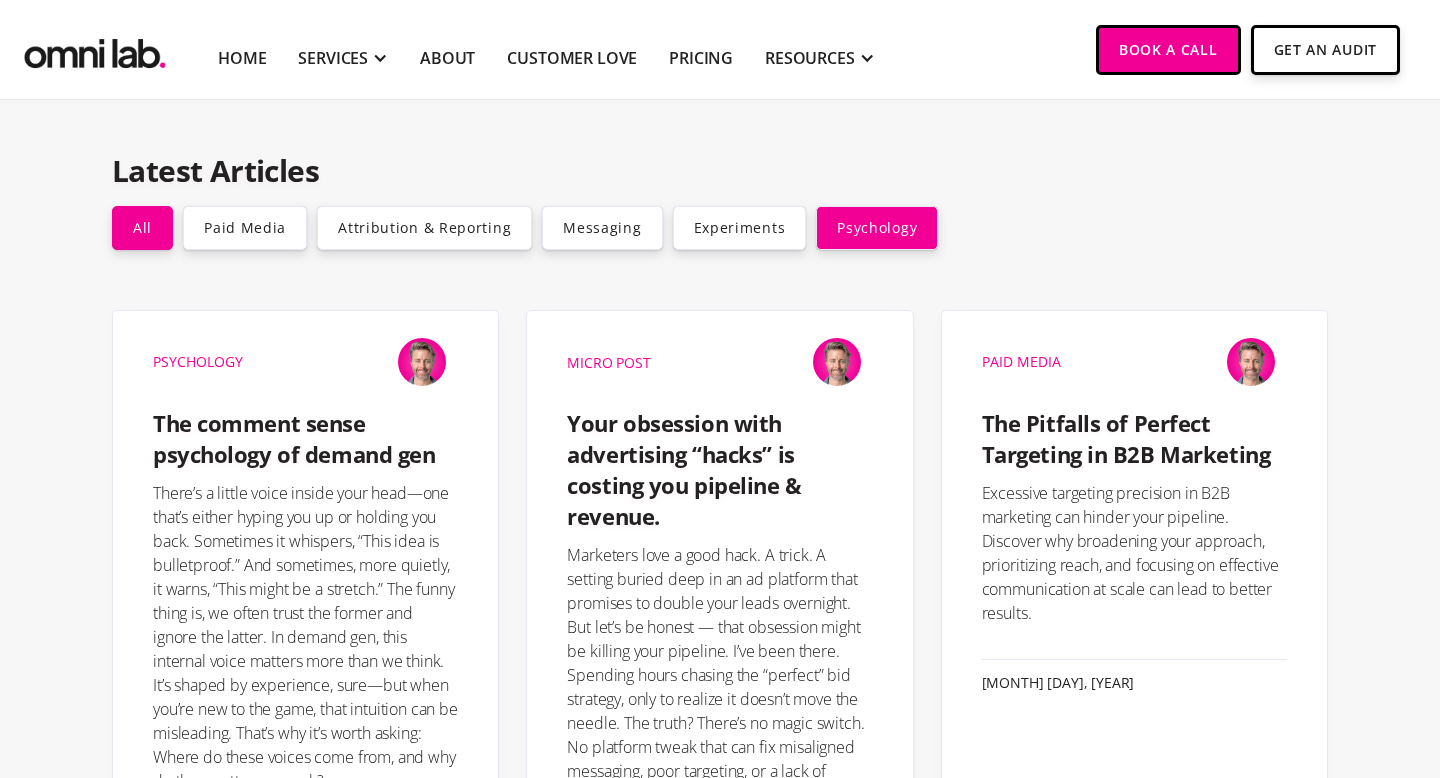 click on "Psychology" at bounding box center (877, 228) 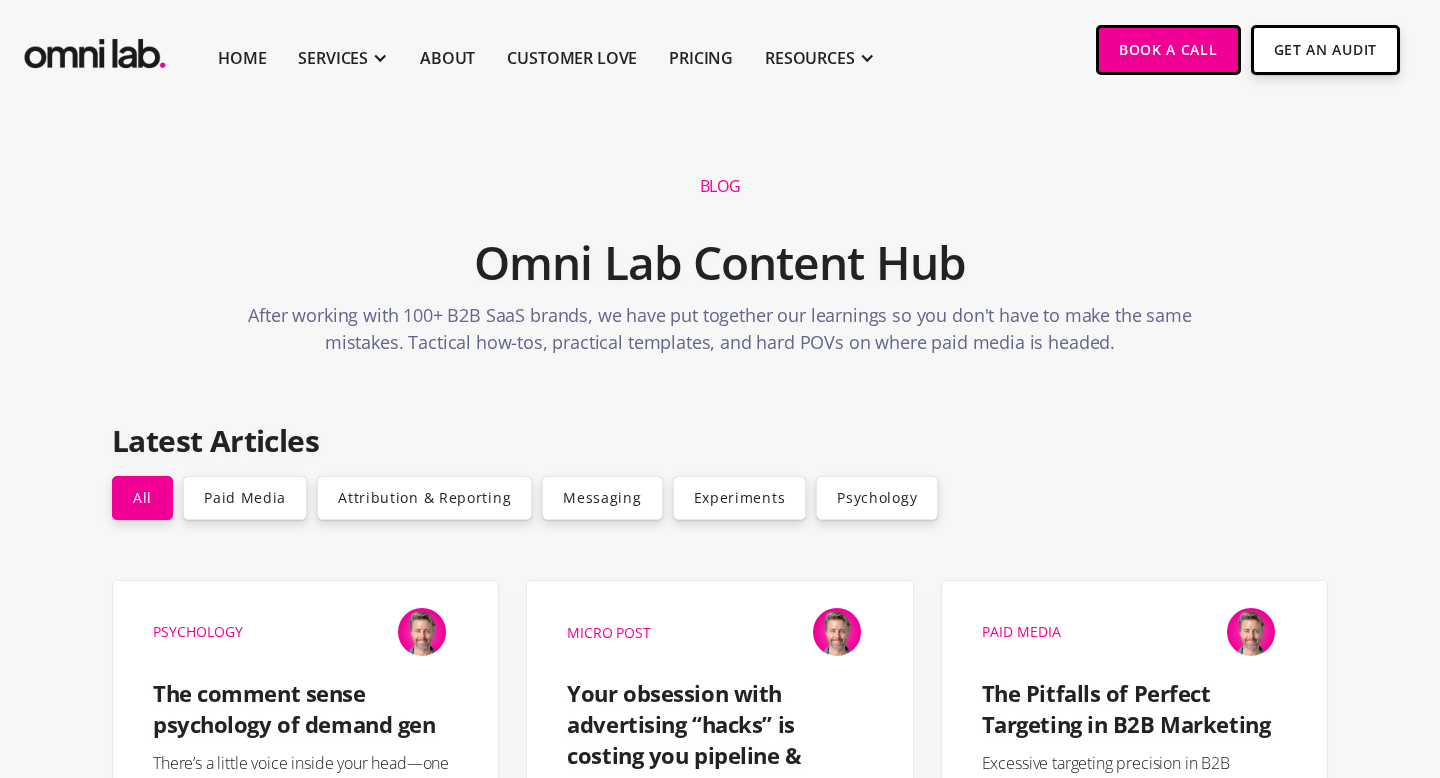 scroll, scrollTop: 519, scrollLeft: 0, axis: vertical 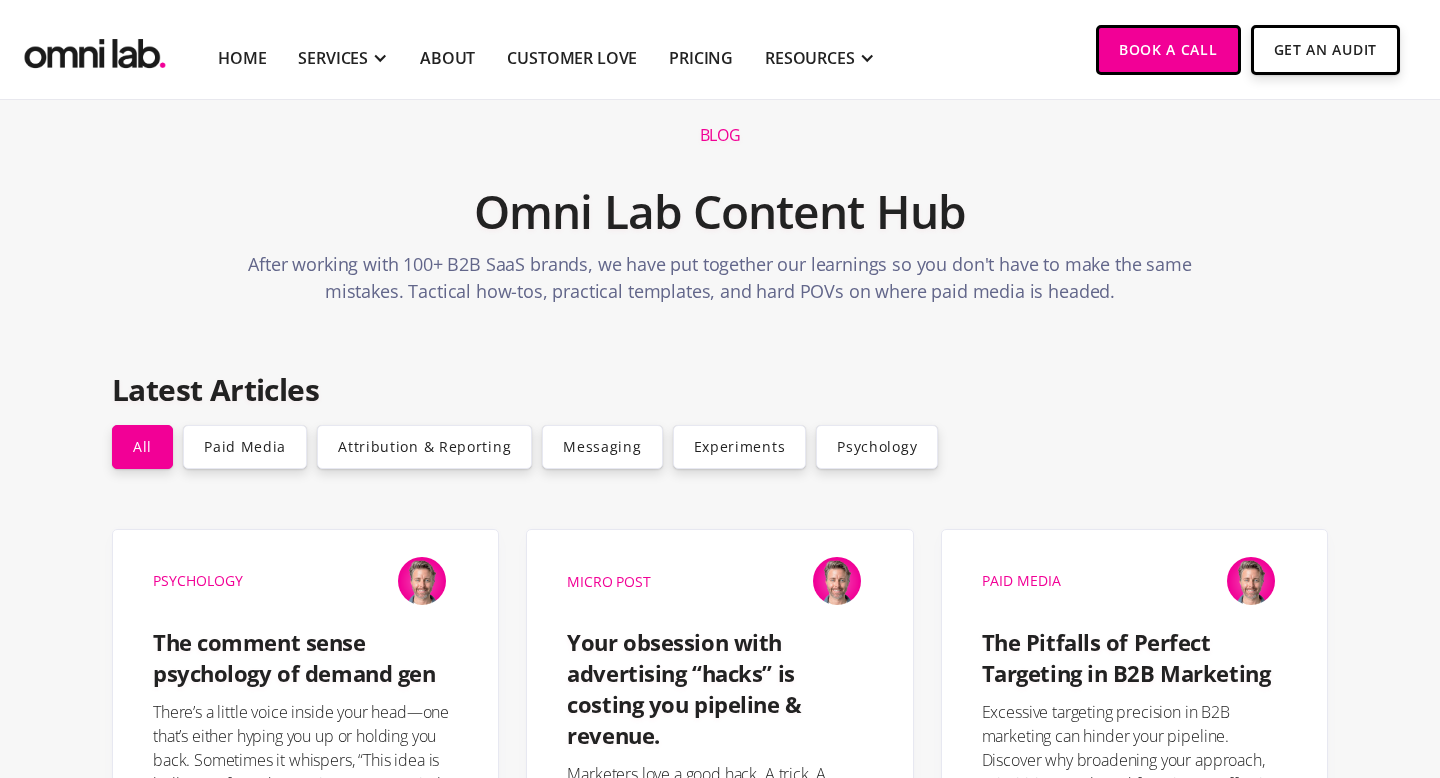 click on "After working with 100+ B2B SaaS brands, we have put together our learnings so you don't have to make the same mistakes.  Tactical how-tos, practical templates, and hard POVs on where paid media is headed." at bounding box center (720, 283) 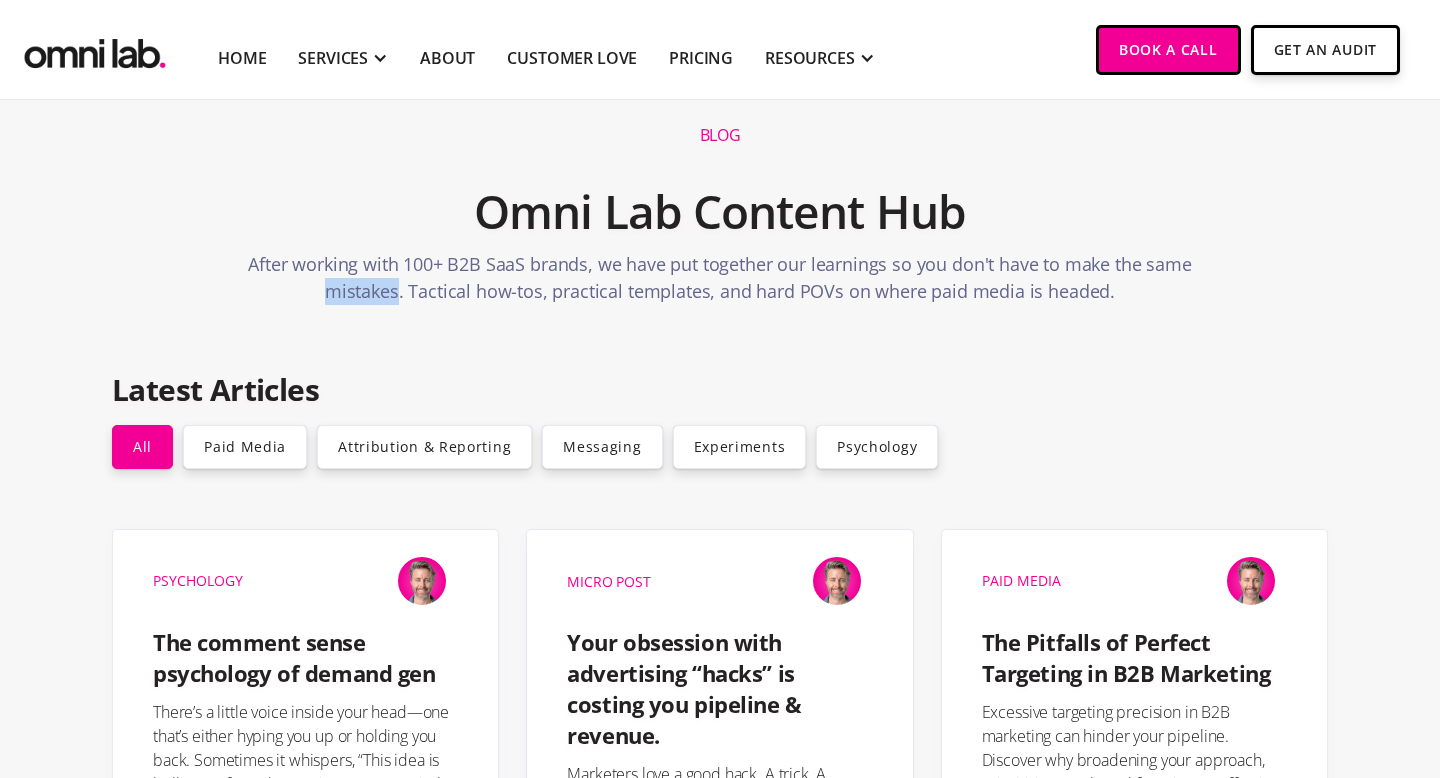 click on "After working with 100+ B2B SaaS brands, we have put together our learnings so you don't have to make the same mistakes.  Tactical how-tos, practical templates, and hard POVs on where paid media is headed." at bounding box center (720, 283) 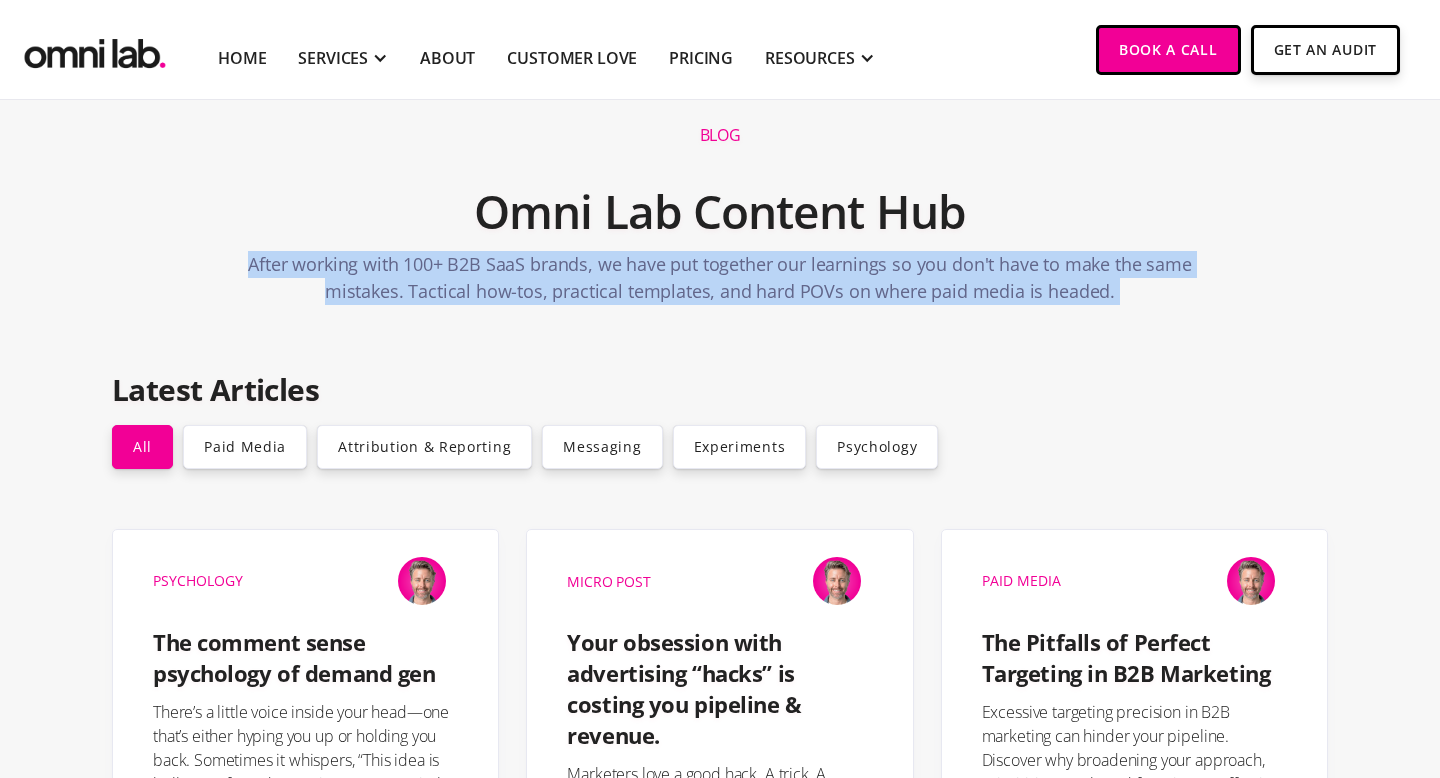 click on "After working with 100+ B2B SaaS brands, we have put together our learnings so you don't have to make the same mistakes.  Tactical how-tos, practical templates, and hard POVs on where paid media is headed." at bounding box center (720, 283) 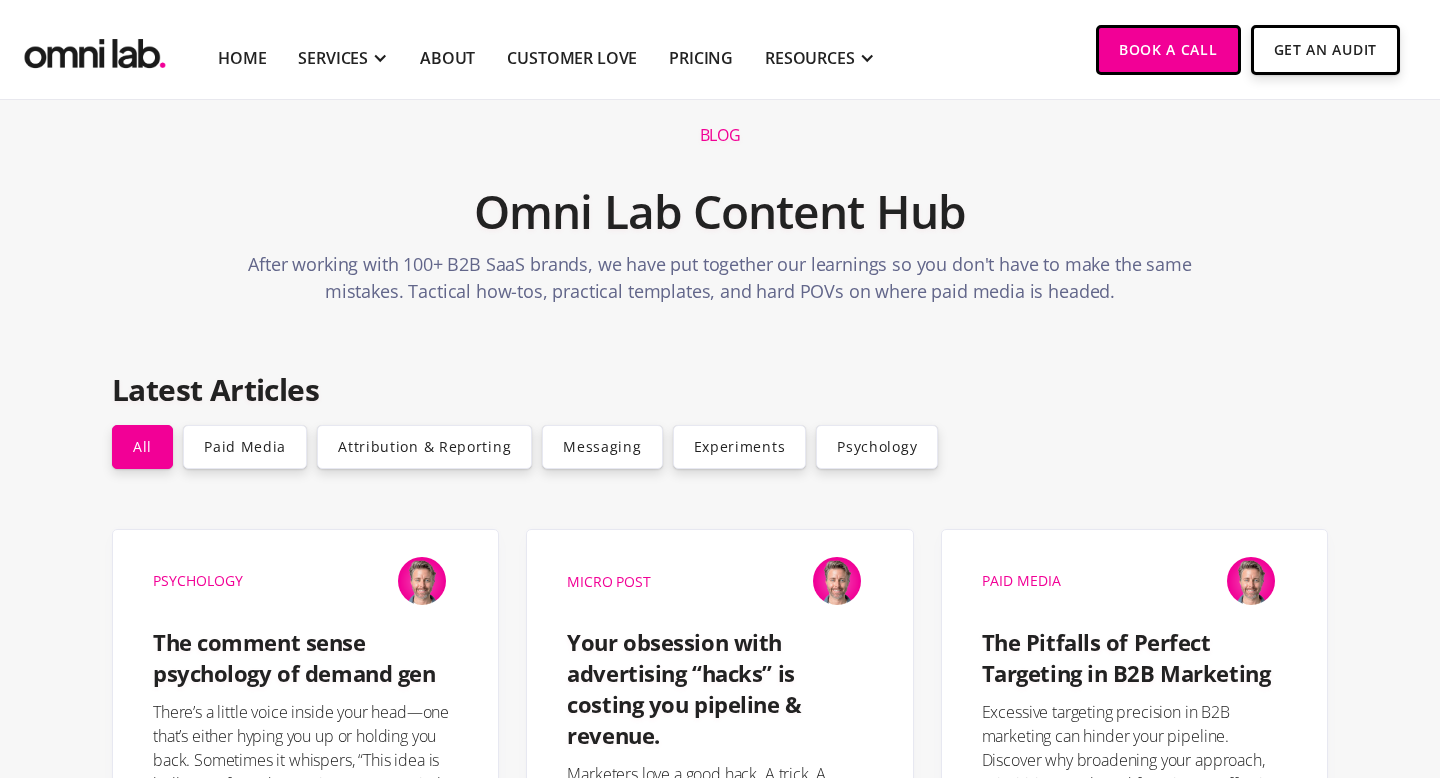 click on "After working with 100+ B2B SaaS brands, we have put together our learnings so you don't have to make the same mistakes.  Tactical how-tos, practical templates, and hard POVs on where paid media is headed." at bounding box center [720, 283] 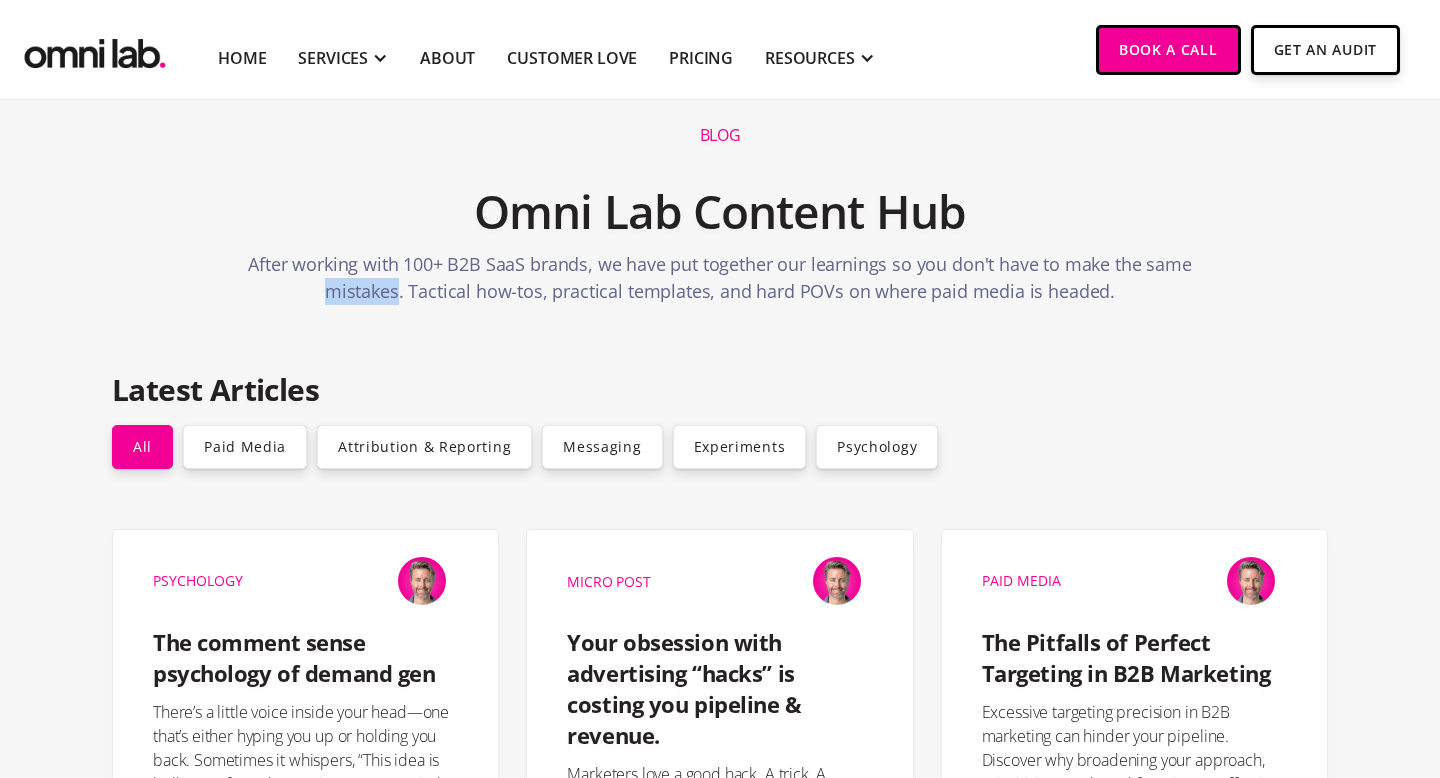 click on "After working with 100+ B2B SaaS brands, we have put together our learnings so you don't have to make the same mistakes.  Tactical how-tos, practical templates, and hard POVs on where paid media is headed." at bounding box center [720, 283] 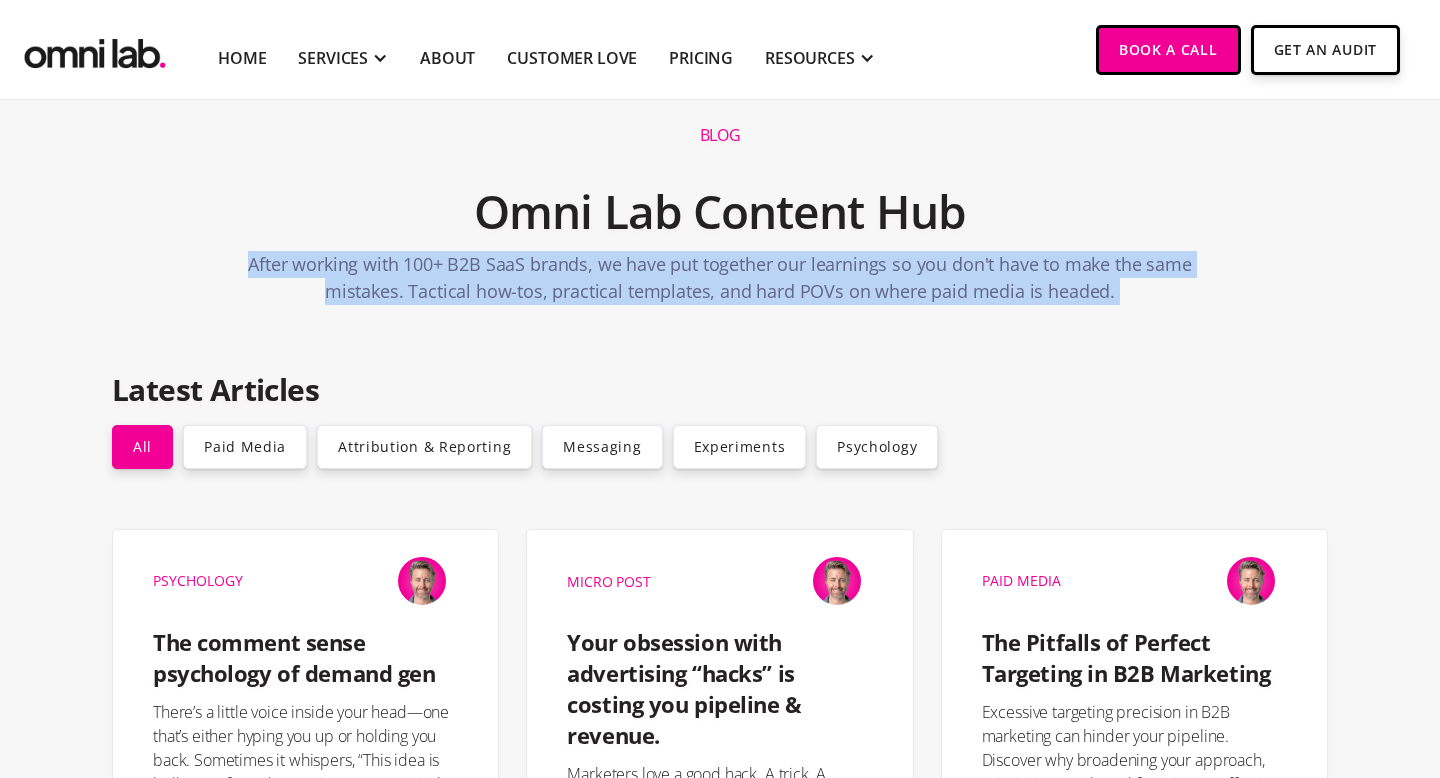 click on "After working with 100+ B2B SaaS brands, we have put together our learnings so you don't have to make the same mistakes.  Tactical how-tos, practical templates, and hard POVs on where paid media is headed." at bounding box center (720, 283) 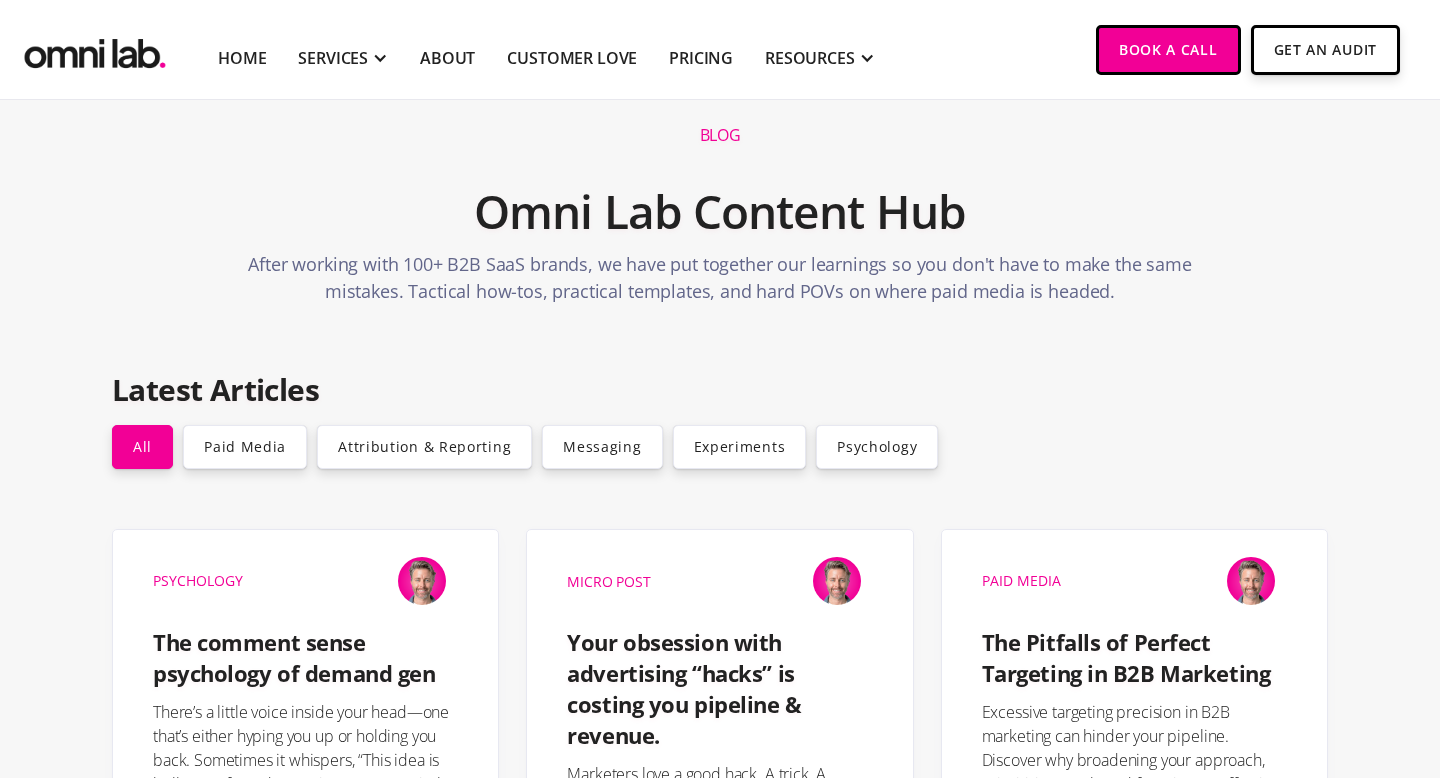 click on "After working with 100+ B2B SaaS brands, we have put together our learnings so you don't have to make the same mistakes.  Tactical how-tos, practical templates, and hard POVs on where paid media is headed." at bounding box center (720, 283) 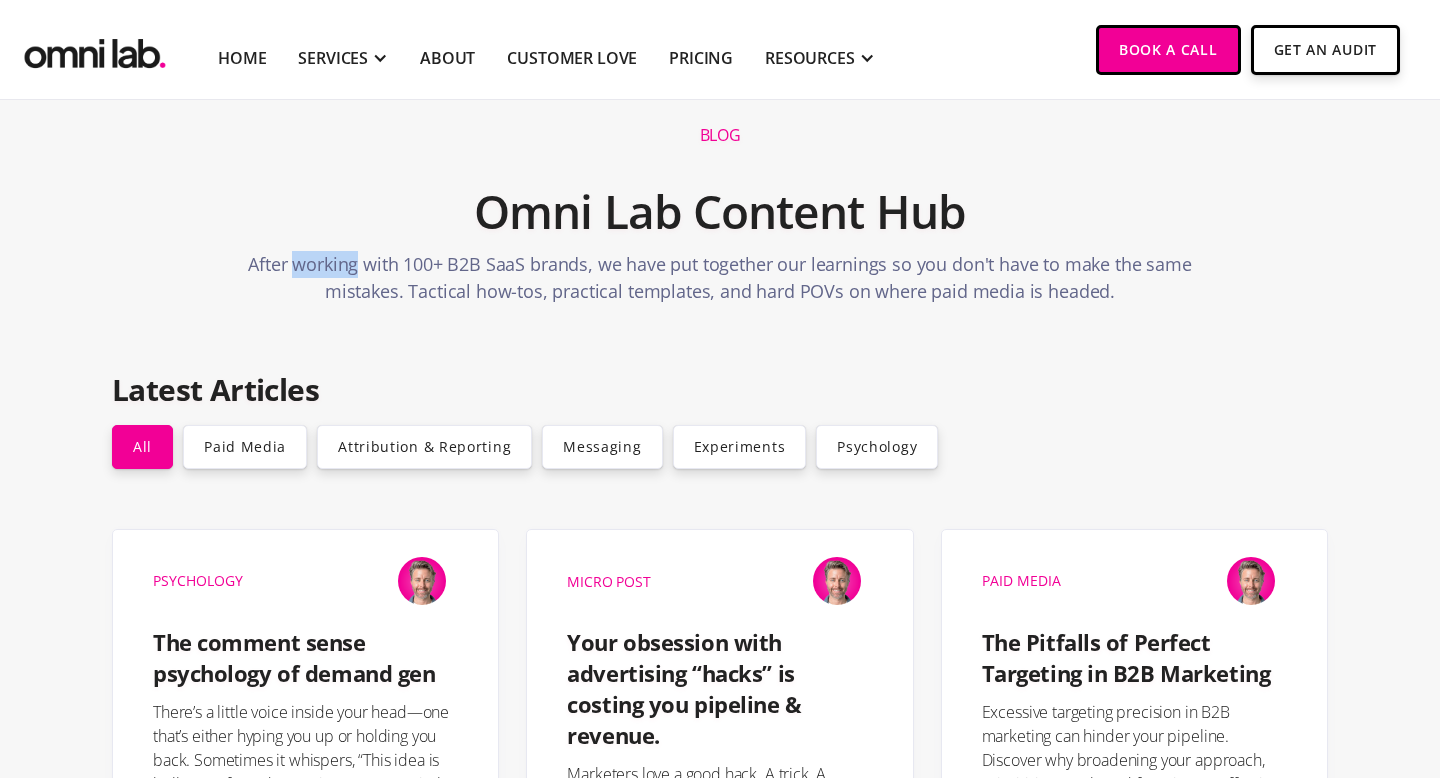 click on "After working with 100+ B2B SaaS brands, we have put together our learnings so you don't have to make the same mistakes.  Tactical how-tos, practical templates, and hard POVs on where paid media is headed." at bounding box center [720, 283] 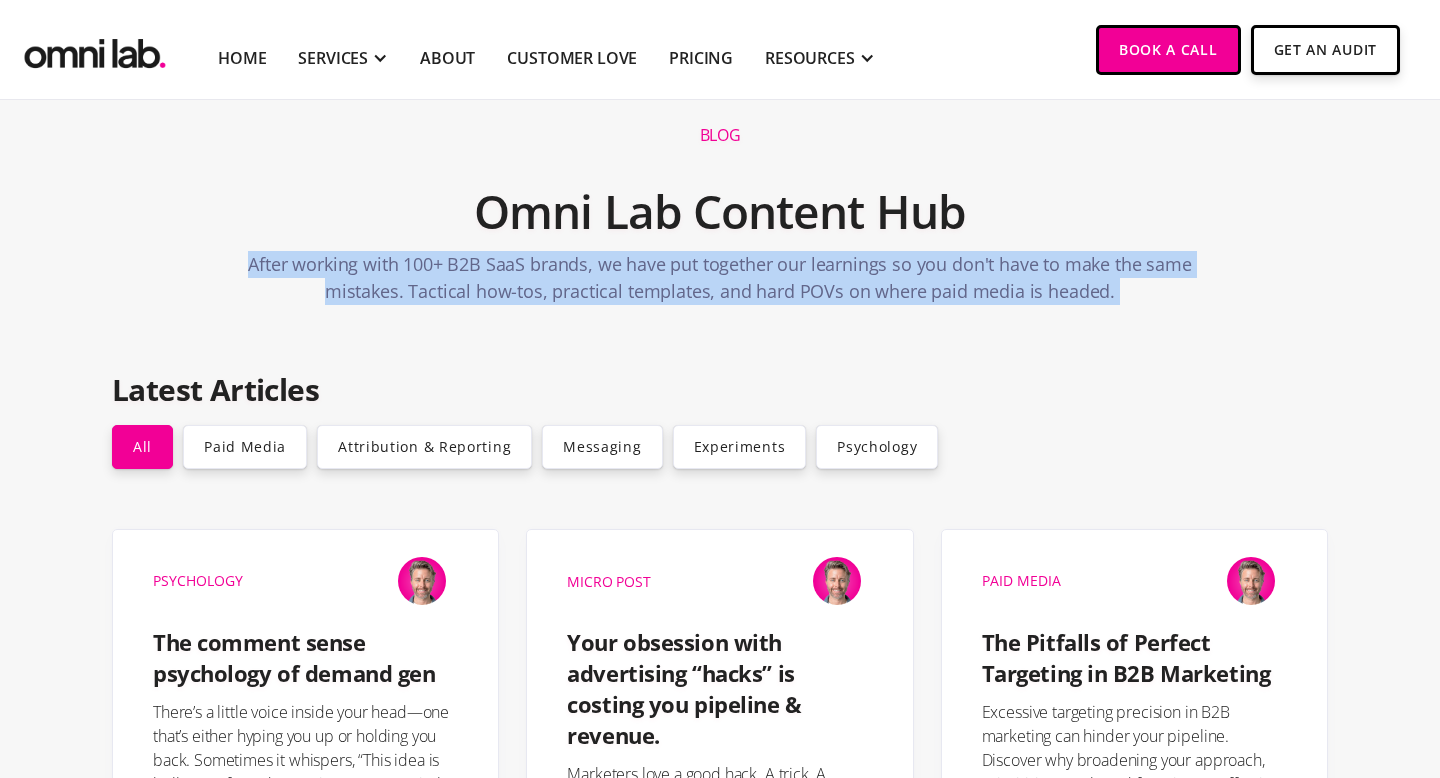 click on "After working with 100+ B2B SaaS brands, we have put together our learnings so you don't have to make the same mistakes.  Tactical how-tos, practical templates, and hard POVs on where paid media is headed." at bounding box center (720, 283) 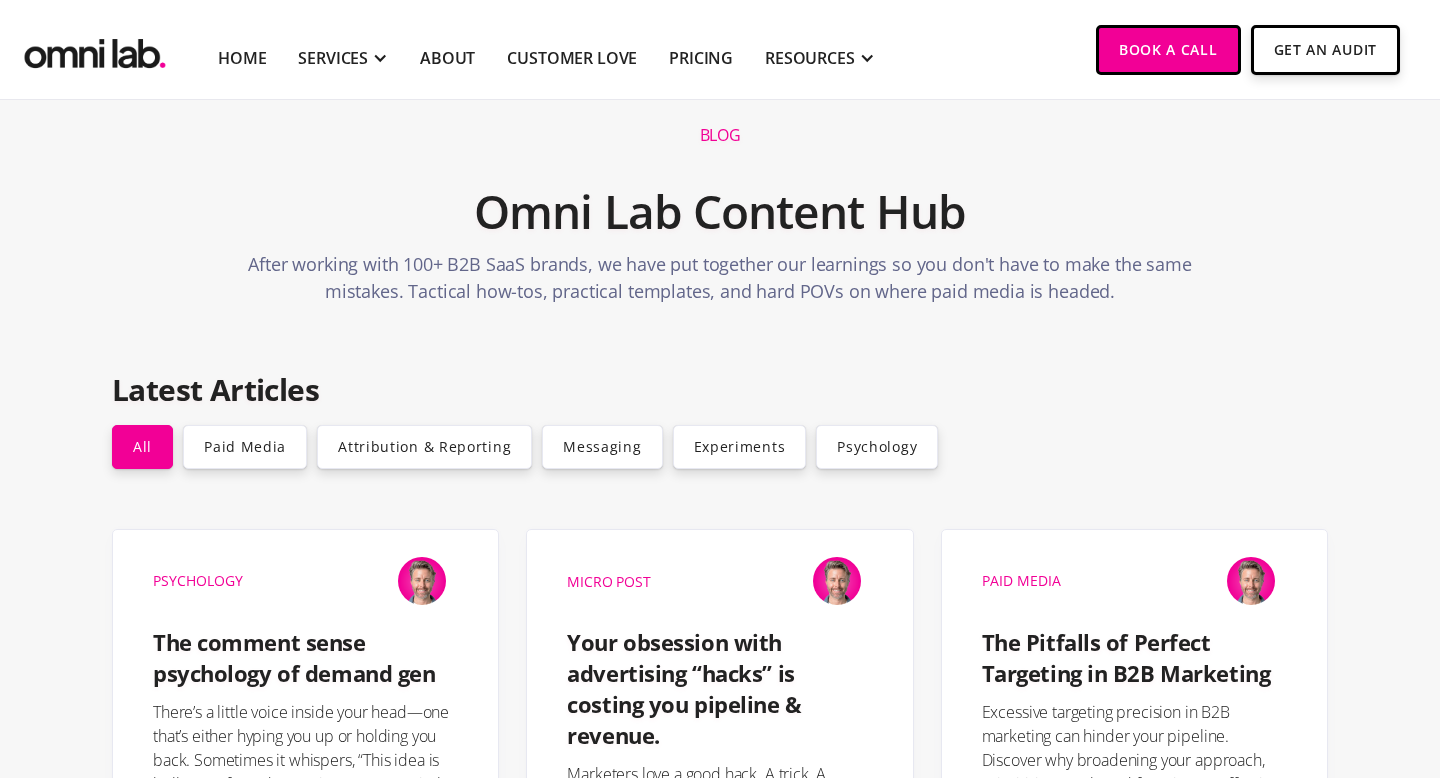 click on "After working with 100+ B2B SaaS brands, we have put together our learnings so you don't have to make the same mistakes.  Tactical how-tos, practical templates, and hard POVs on where paid media is headed." at bounding box center (720, 283) 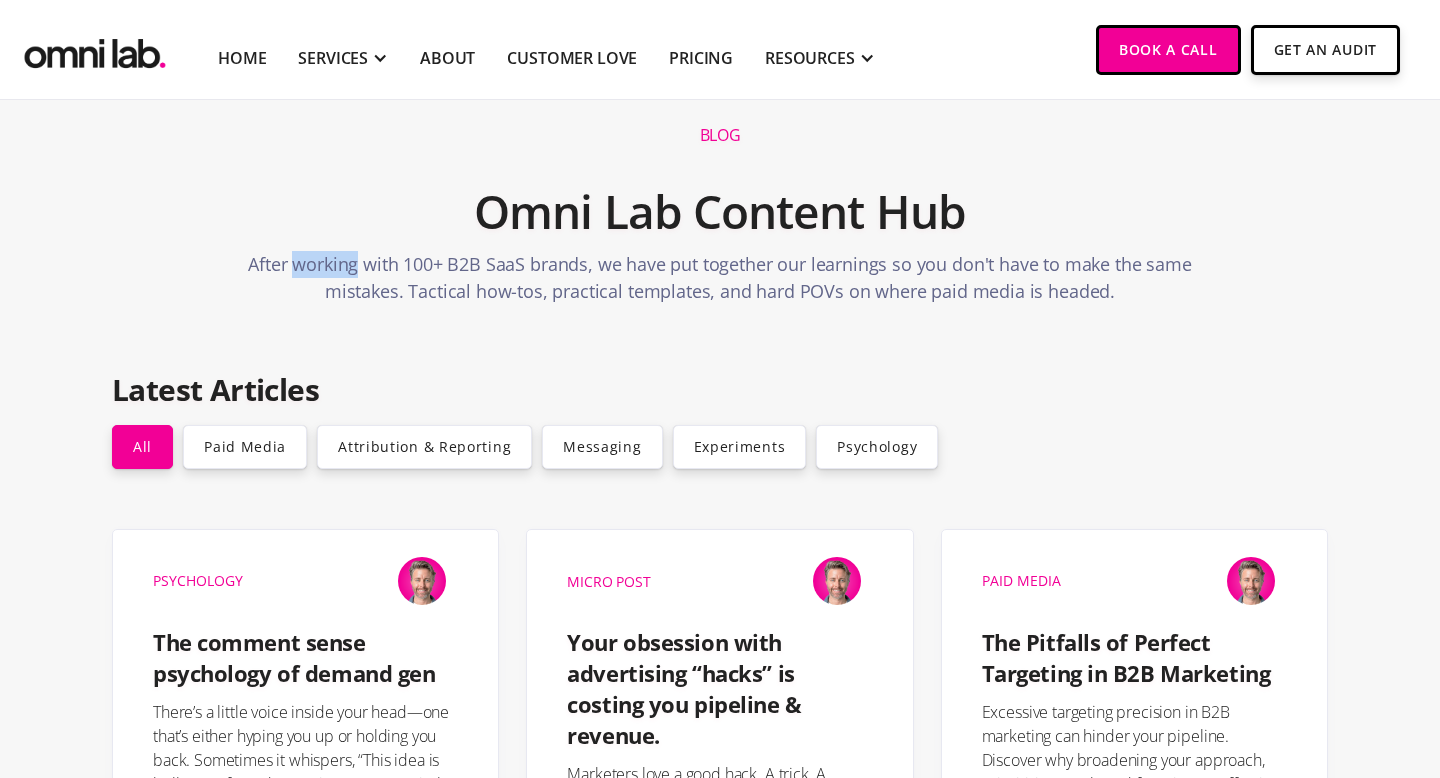 click on "After working with 100+ B2B SaaS brands, we have put together our learnings so you don't have to make the same mistakes.  Tactical how-tos, practical templates, and hard POVs on where paid media is headed." at bounding box center [720, 283] 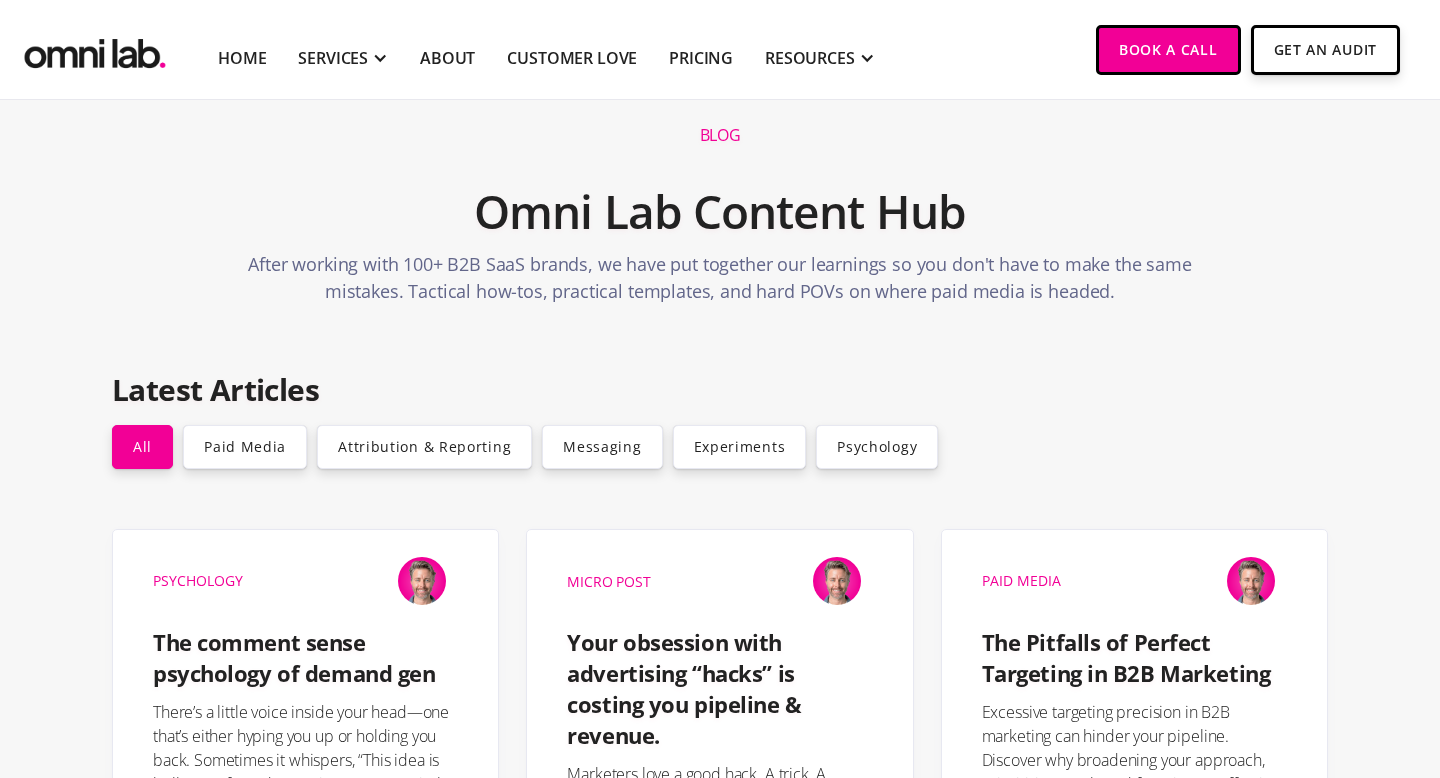 click on "After working with 100+ B2B SaaS brands, we have put together our learnings so you don't have to make the same mistakes.  Tactical how-tos, practical templates, and hard POVs on where paid media is headed." at bounding box center (720, 283) 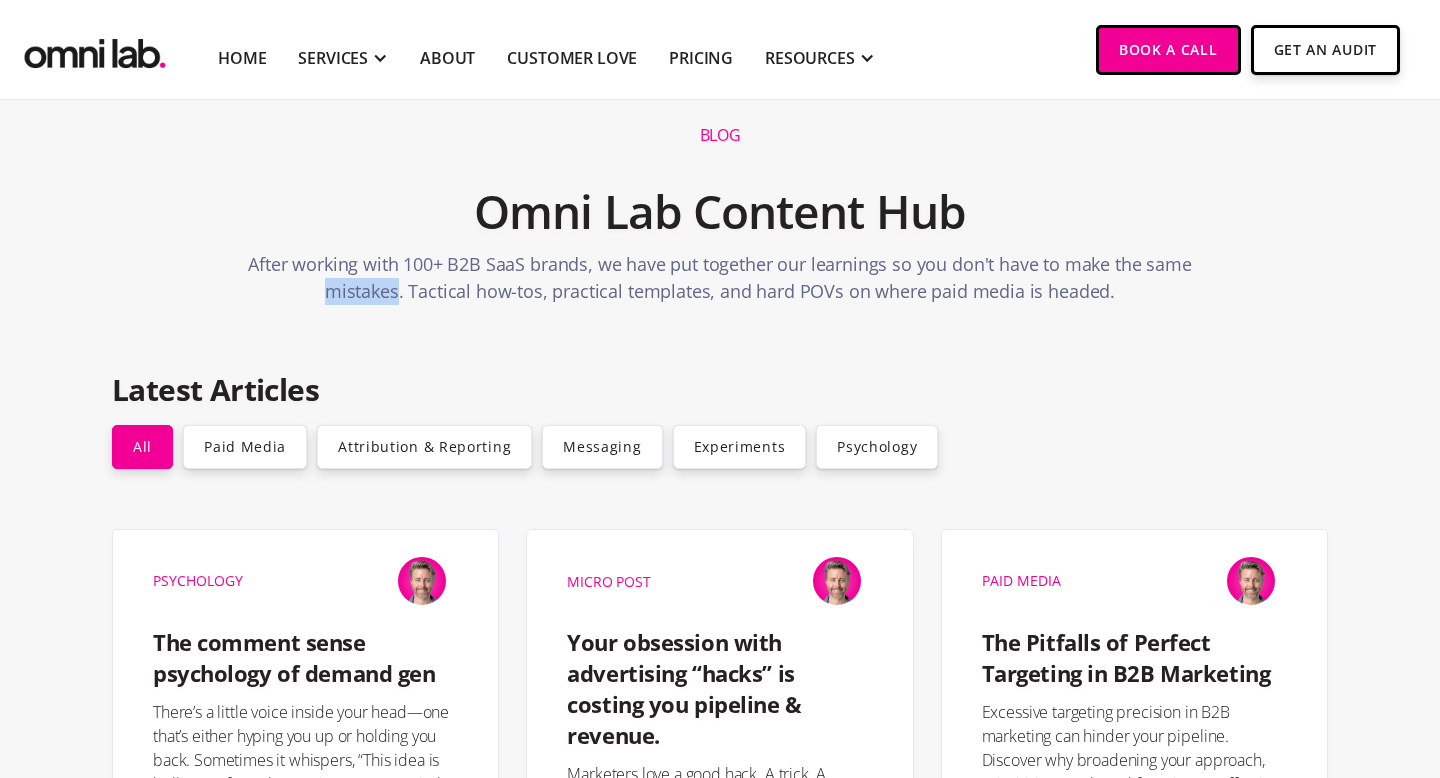click on "After working with 100+ B2B SaaS brands, we have put together our learnings so you don't have to make the same mistakes.  Tactical how-tos, practical templates, and hard POVs on where paid media is headed." at bounding box center (720, 283) 